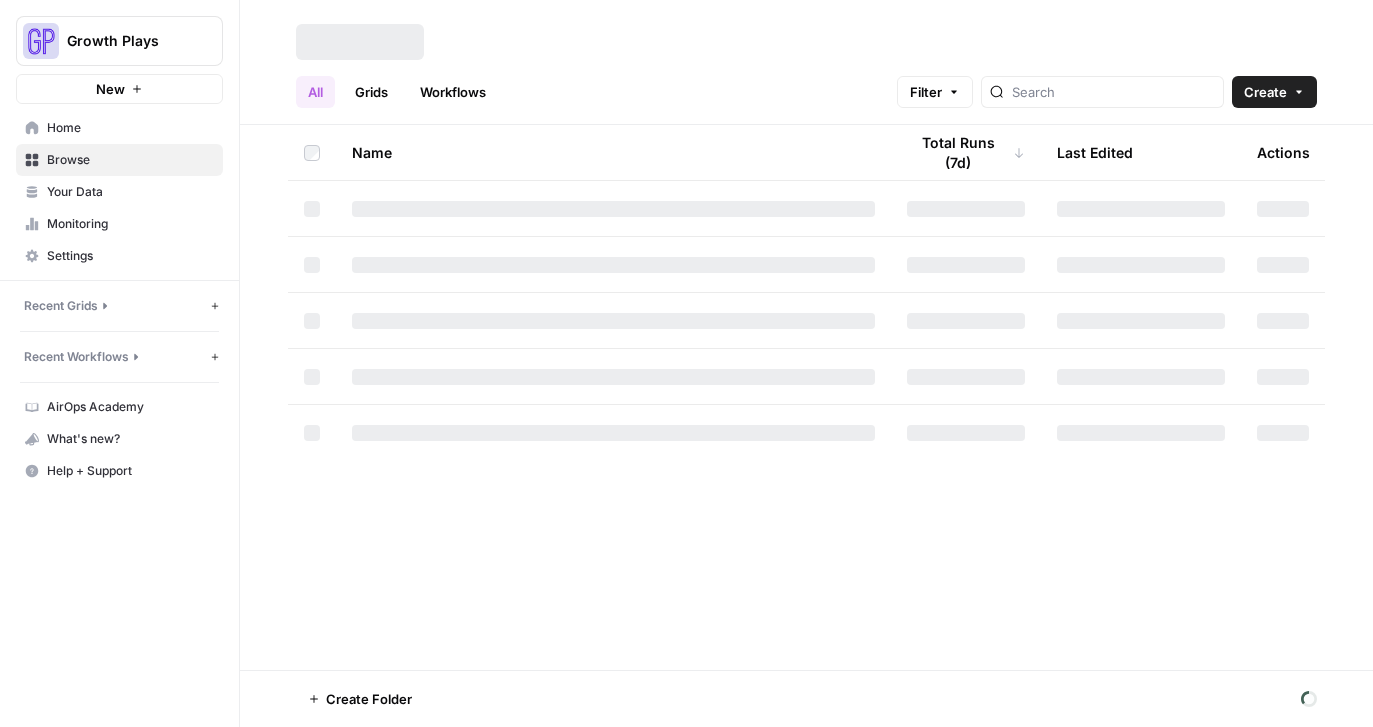 scroll, scrollTop: 0, scrollLeft: 0, axis: both 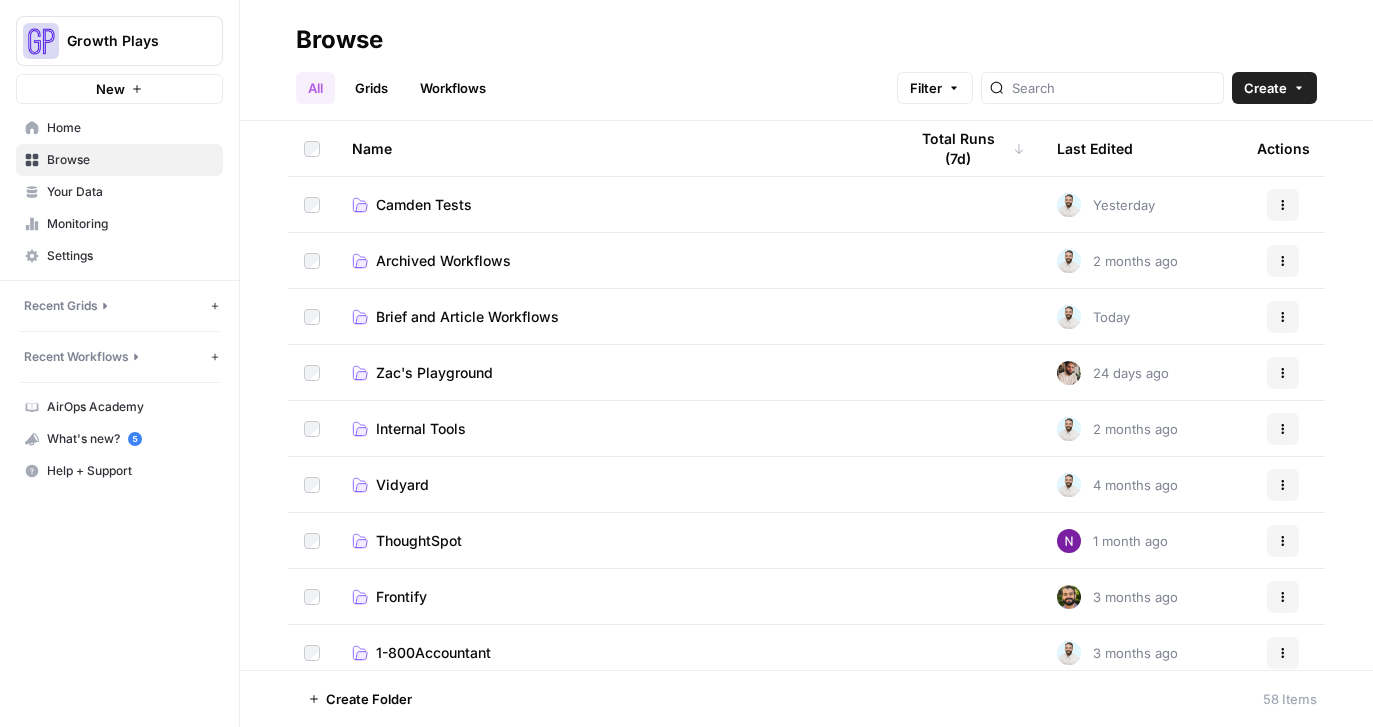 click on "Brief and Article Workflows" at bounding box center (613, 316) 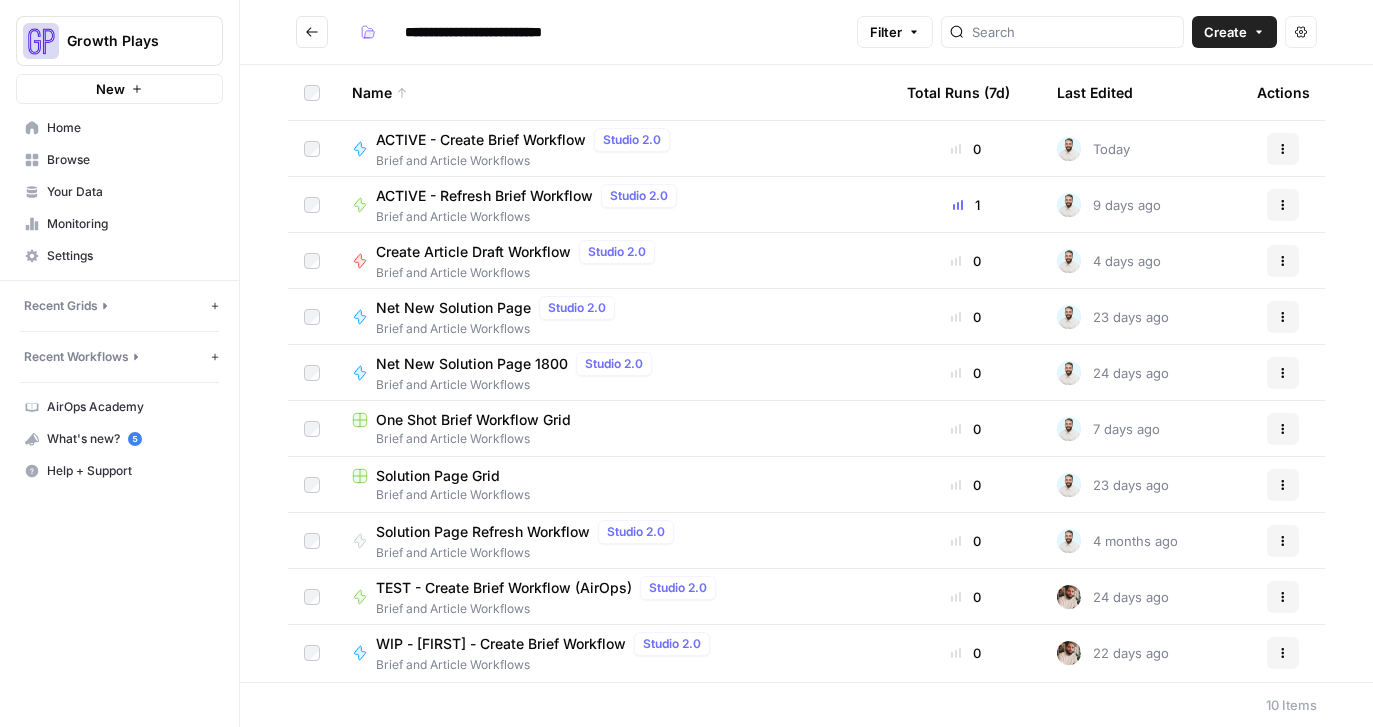 click on "ACTIVE - Create Brief Workflow" at bounding box center (481, 140) 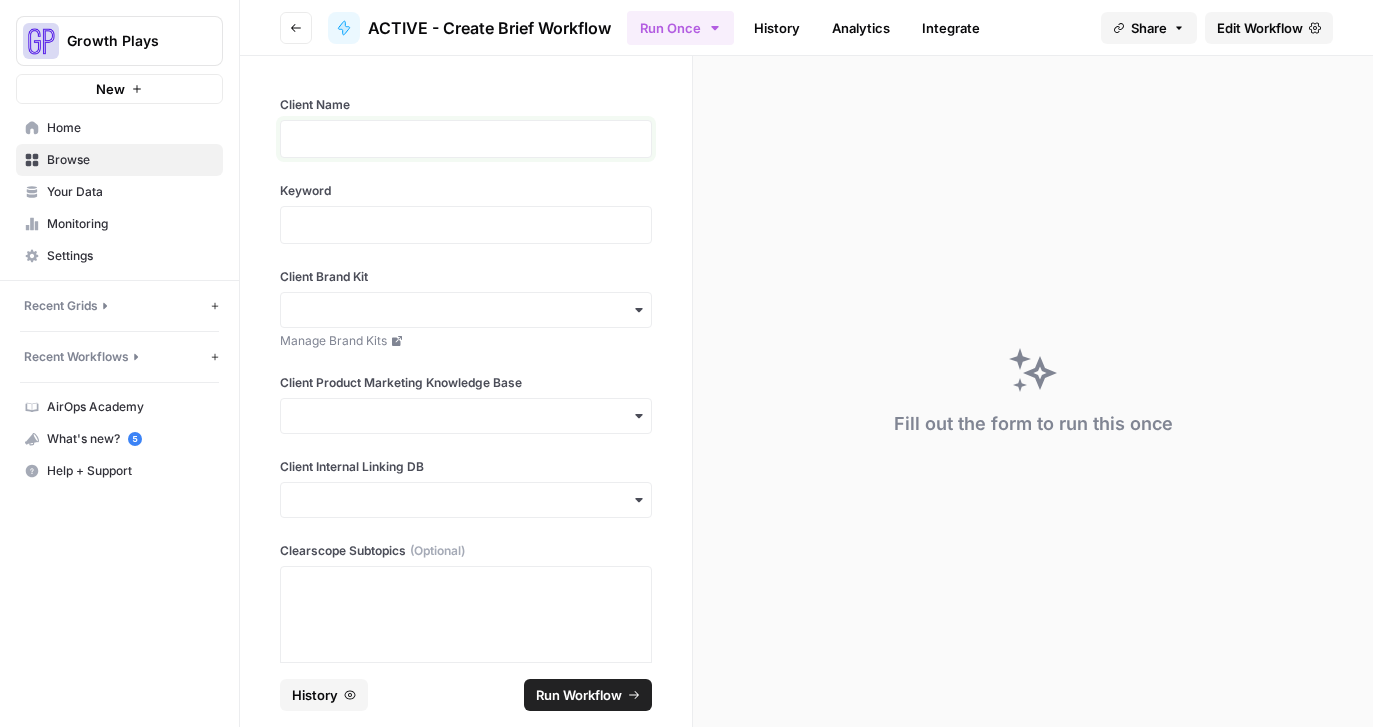 click at bounding box center [466, 139] 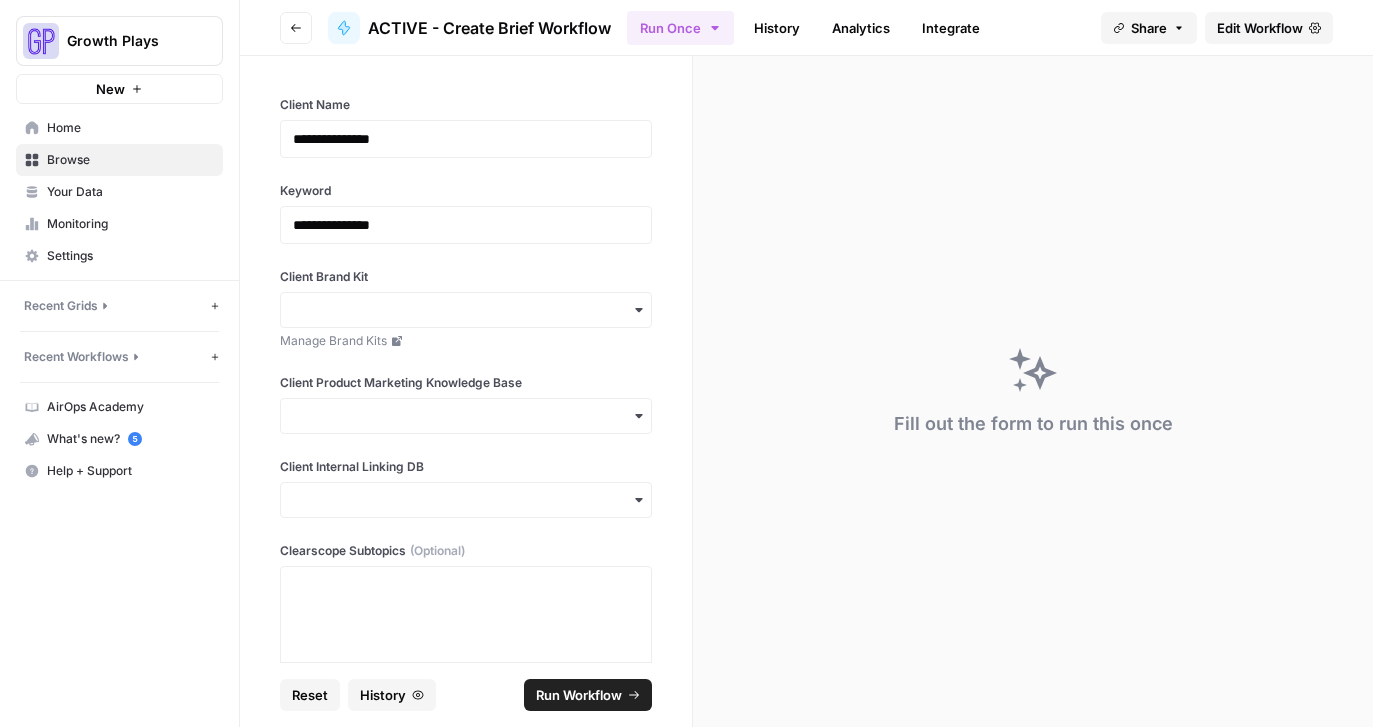 type 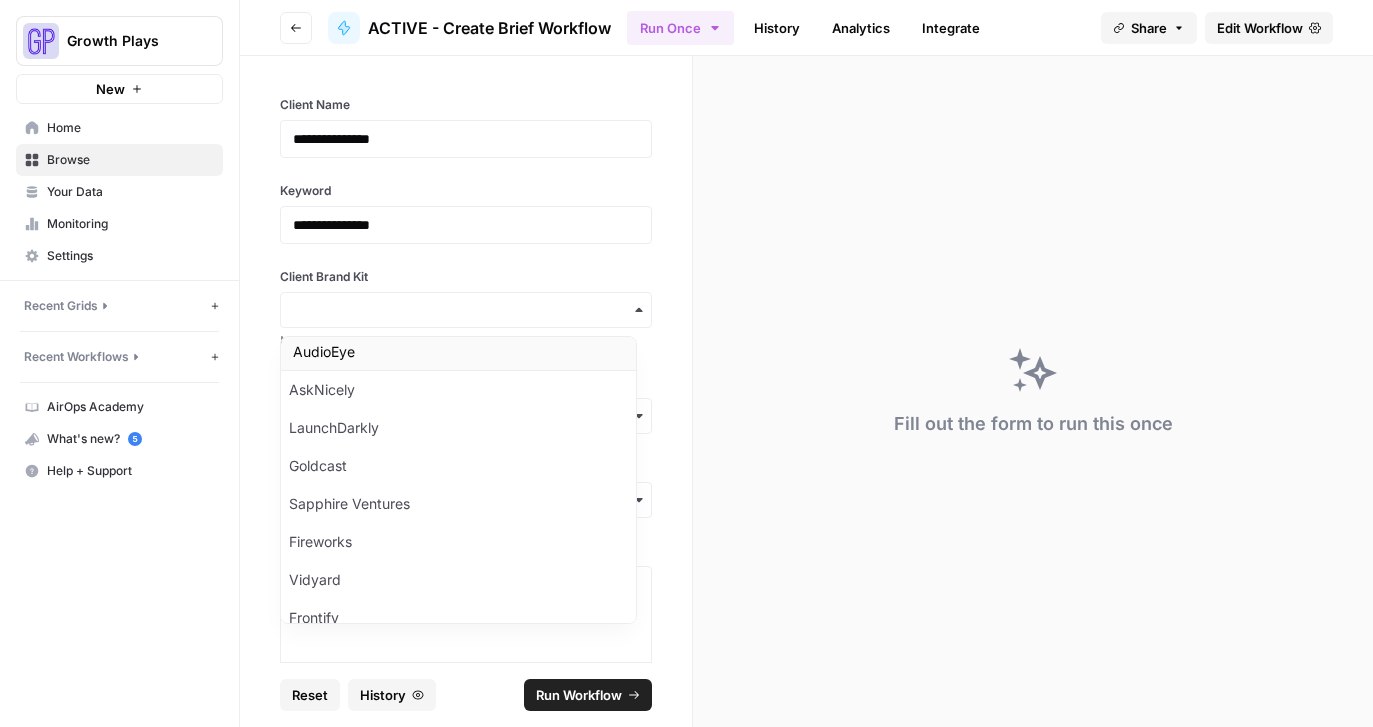 scroll, scrollTop: 34, scrollLeft: 0, axis: vertical 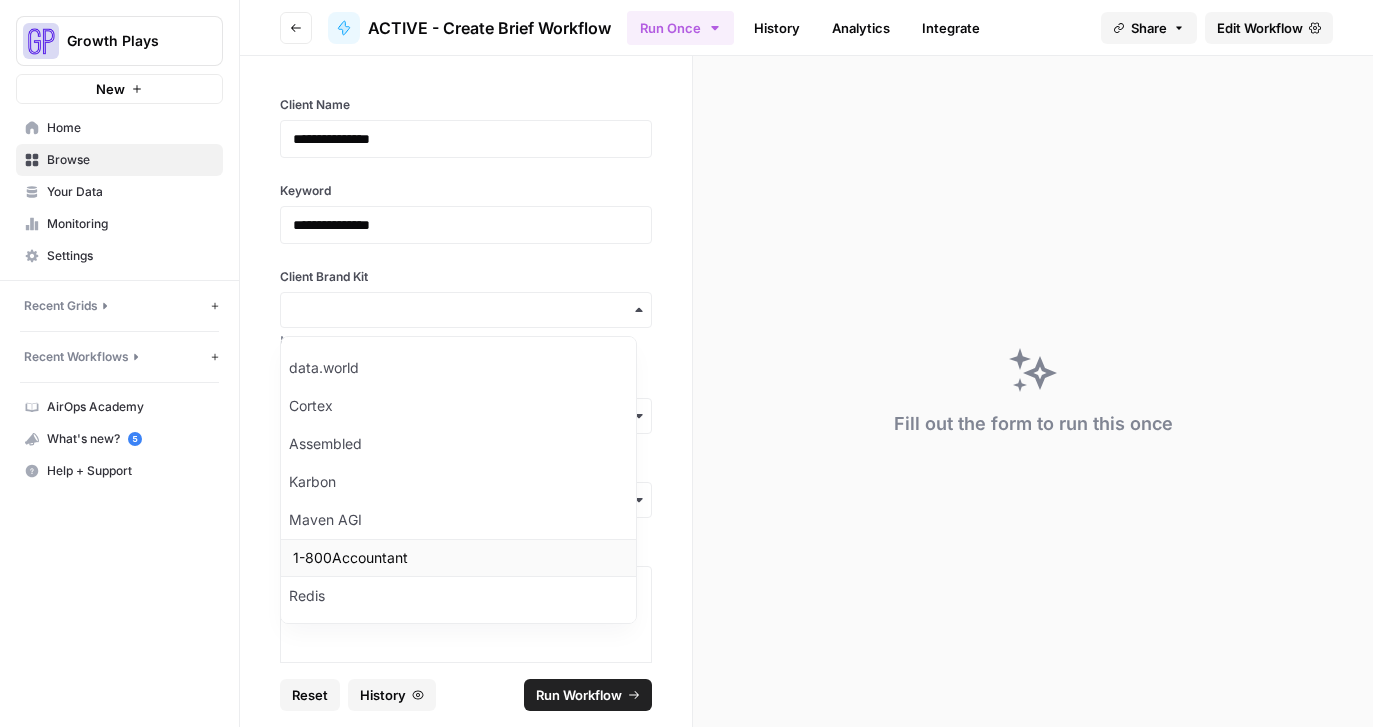 click on "1-800Accountant" at bounding box center (458, 558) 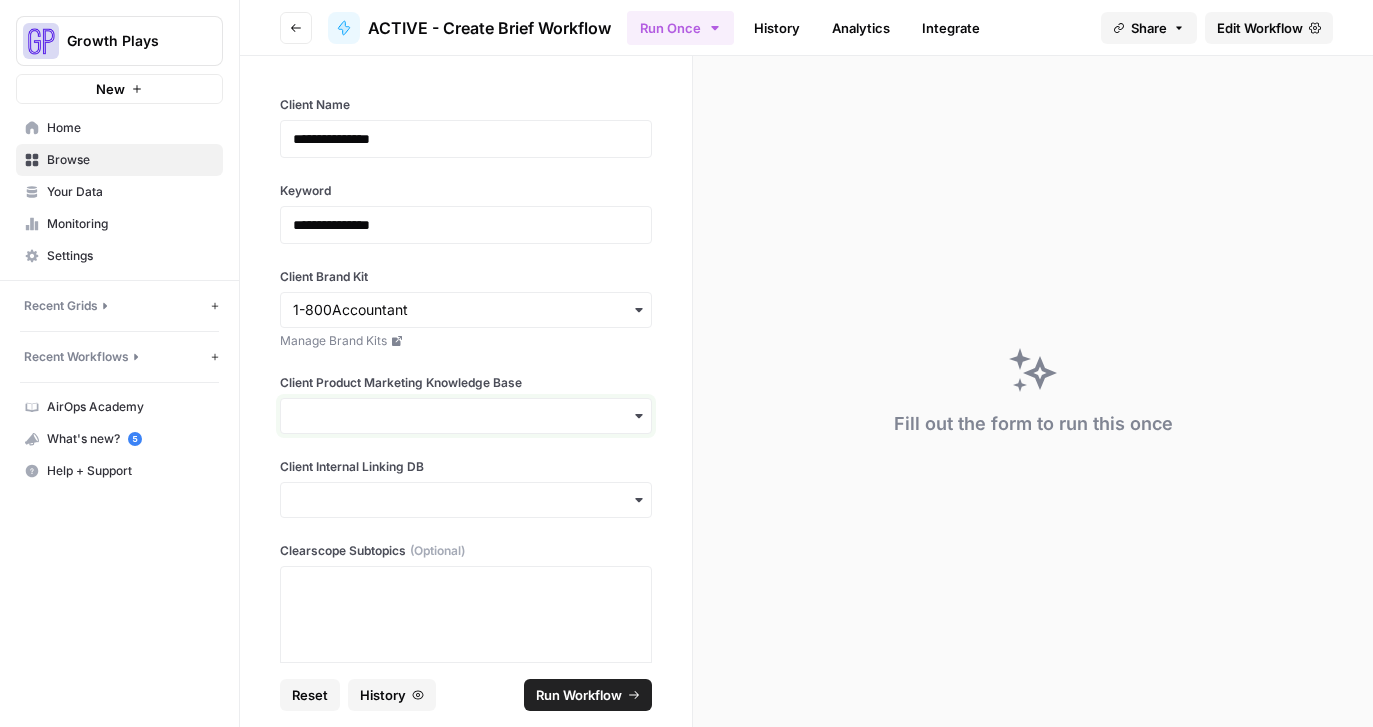 click on "Client Product Marketing Knowledge Base" at bounding box center [466, 416] 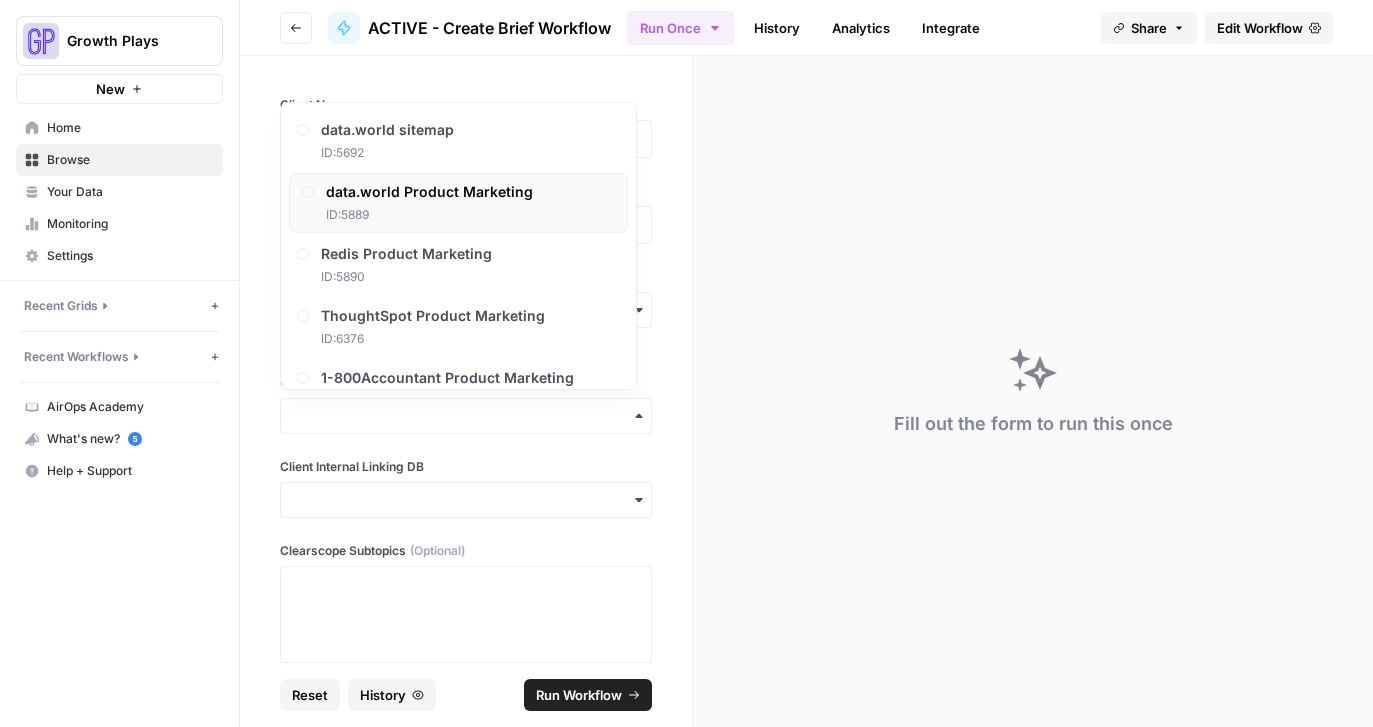 scroll, scrollTop: 188, scrollLeft: 0, axis: vertical 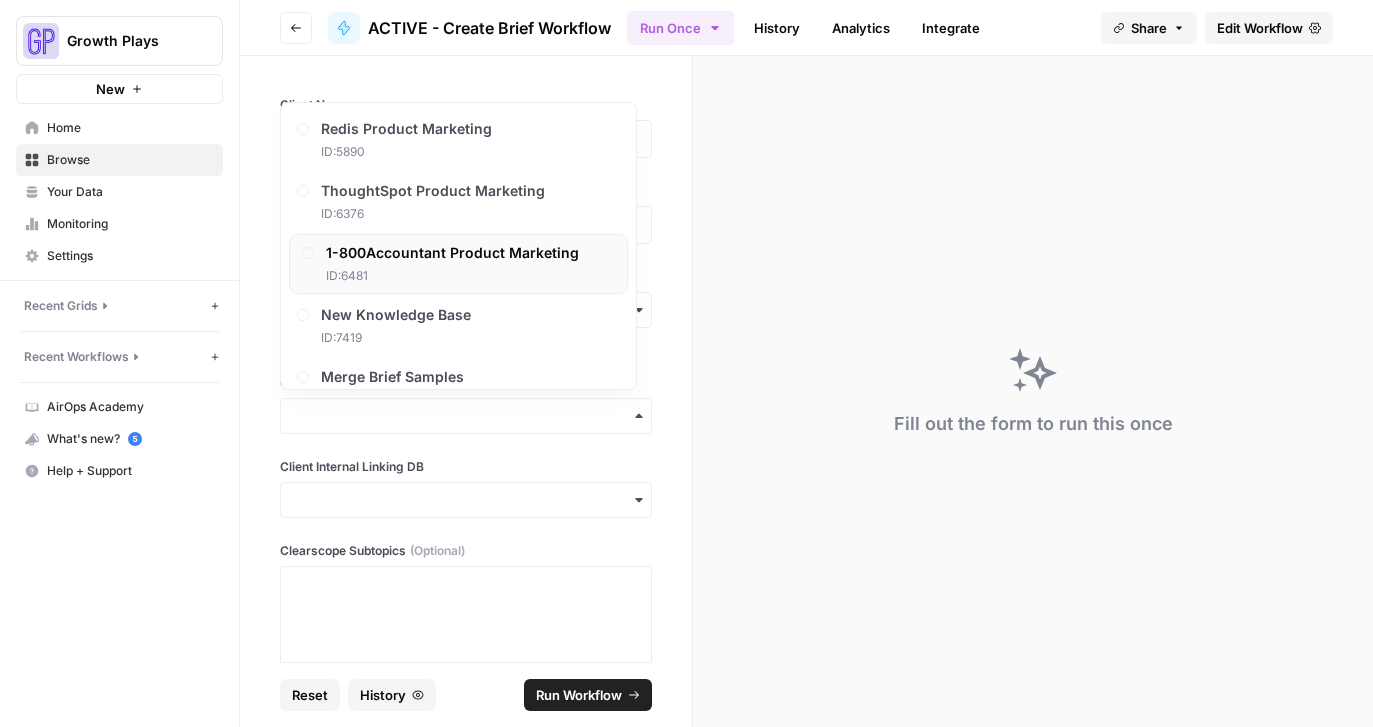 click on "1-800Accountant Product Marketing" at bounding box center (452, 253) 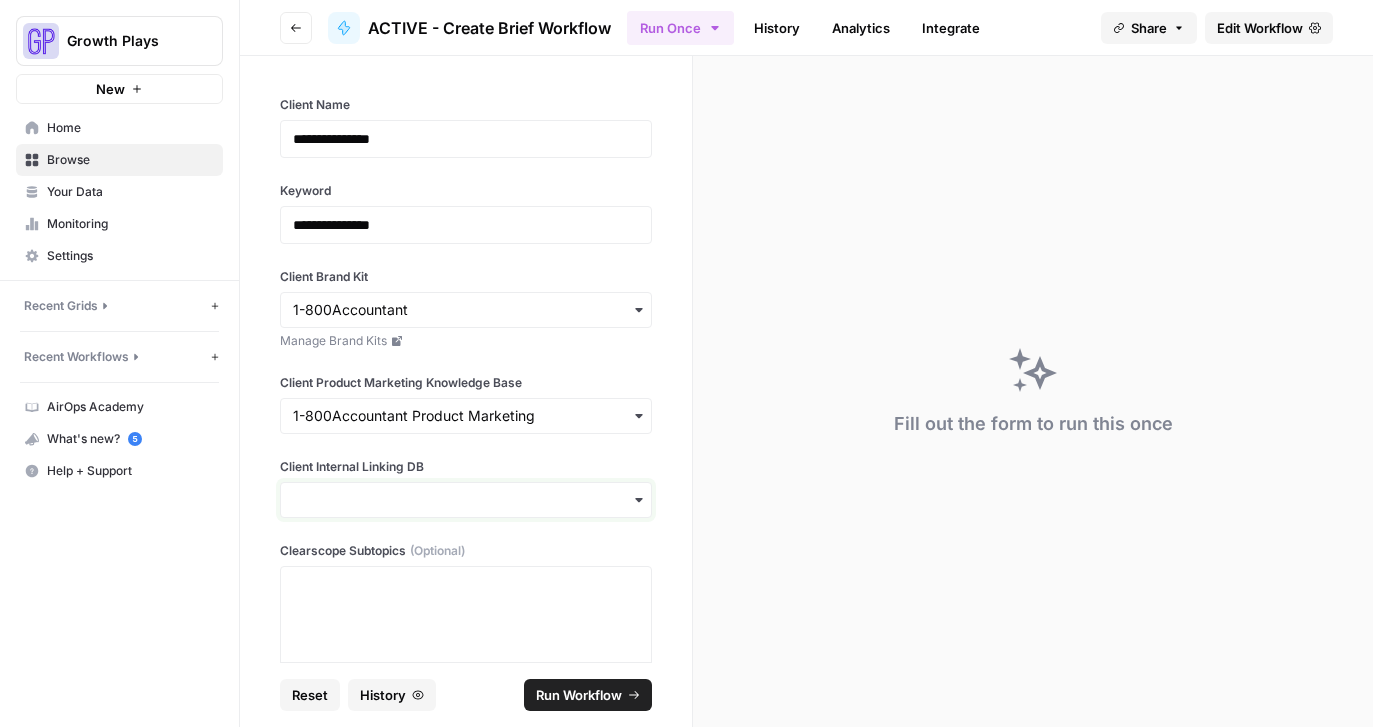 click on "Client Internal Linking DB" at bounding box center [466, 500] 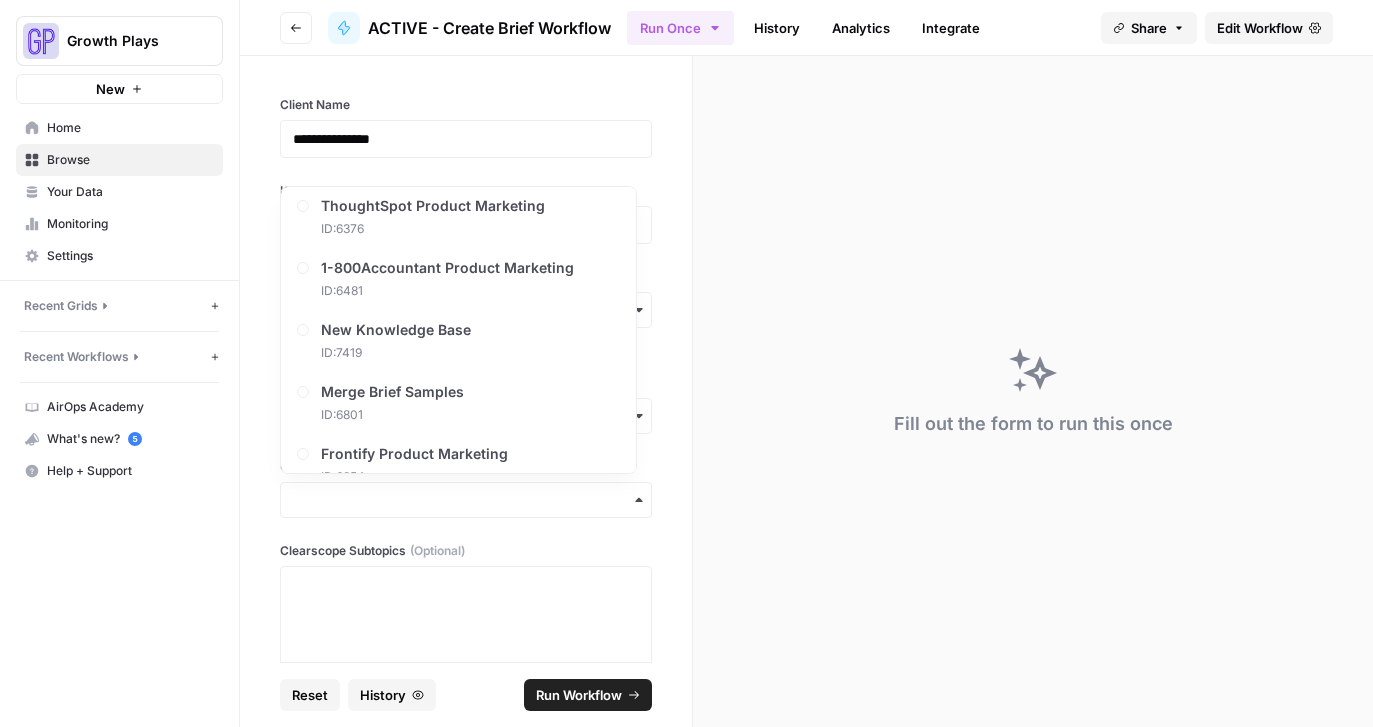 scroll, scrollTop: 429, scrollLeft: 0, axis: vertical 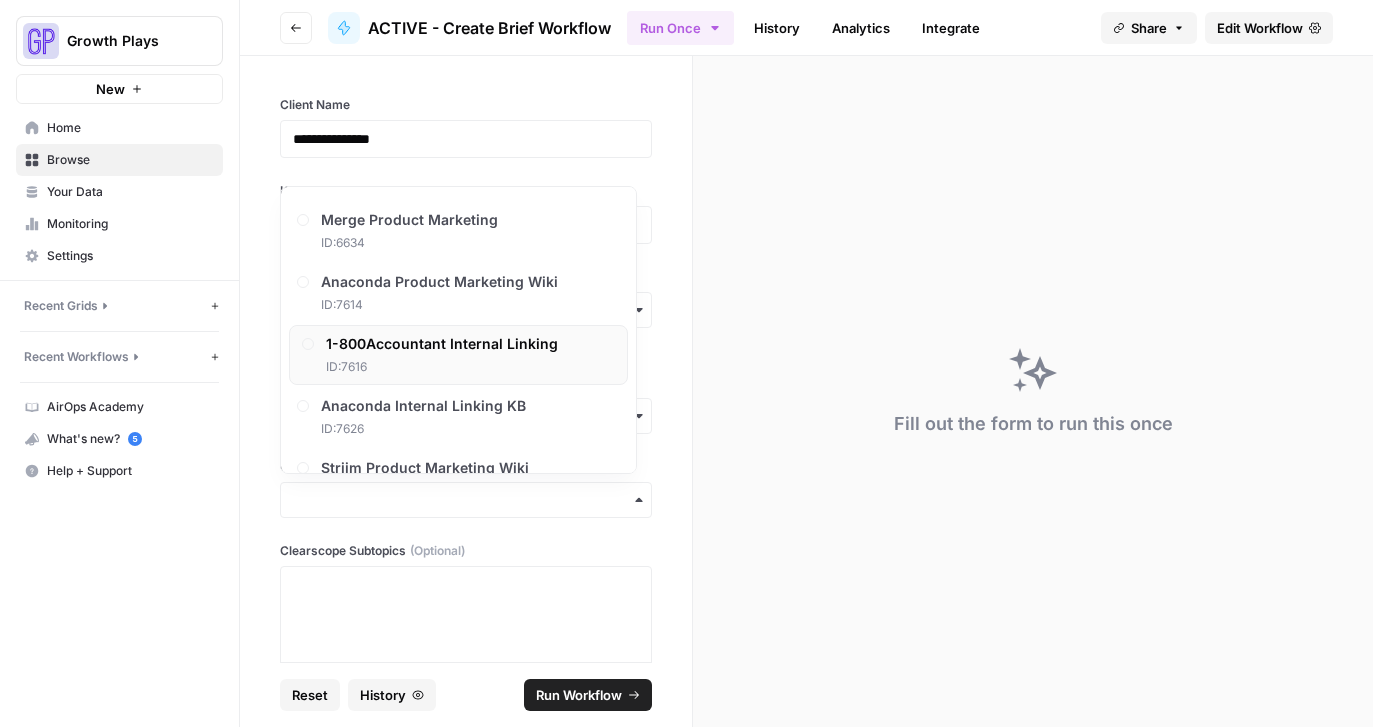 click on "1-800Accountant Internal Linking" at bounding box center [442, 344] 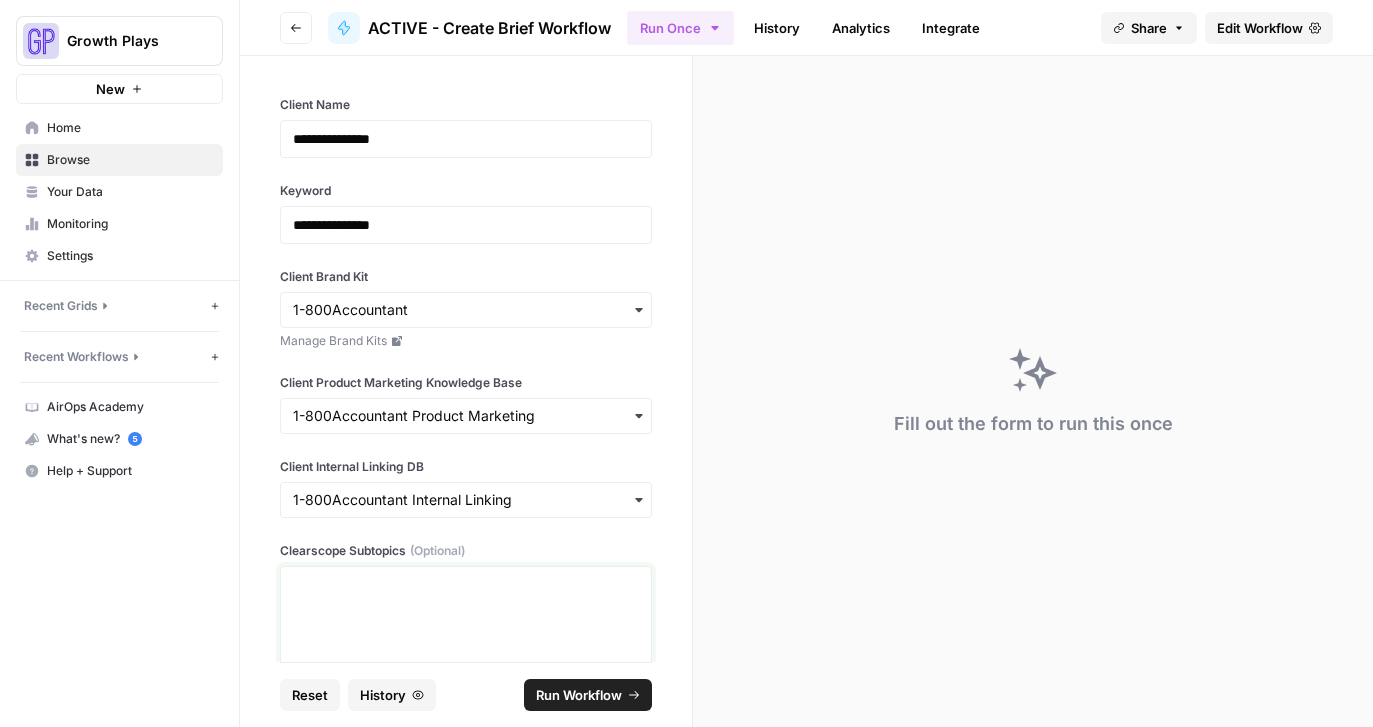 click at bounding box center (466, 585) 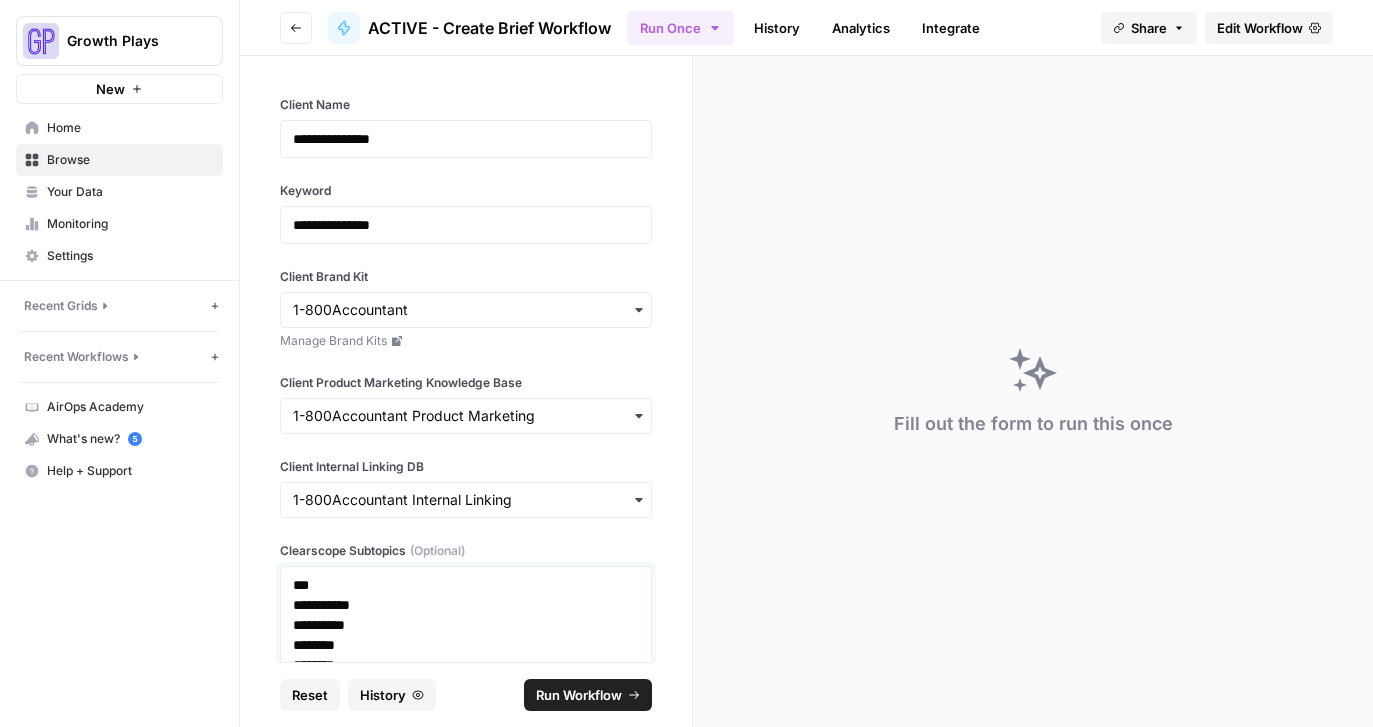 scroll, scrollTop: 1216, scrollLeft: 0, axis: vertical 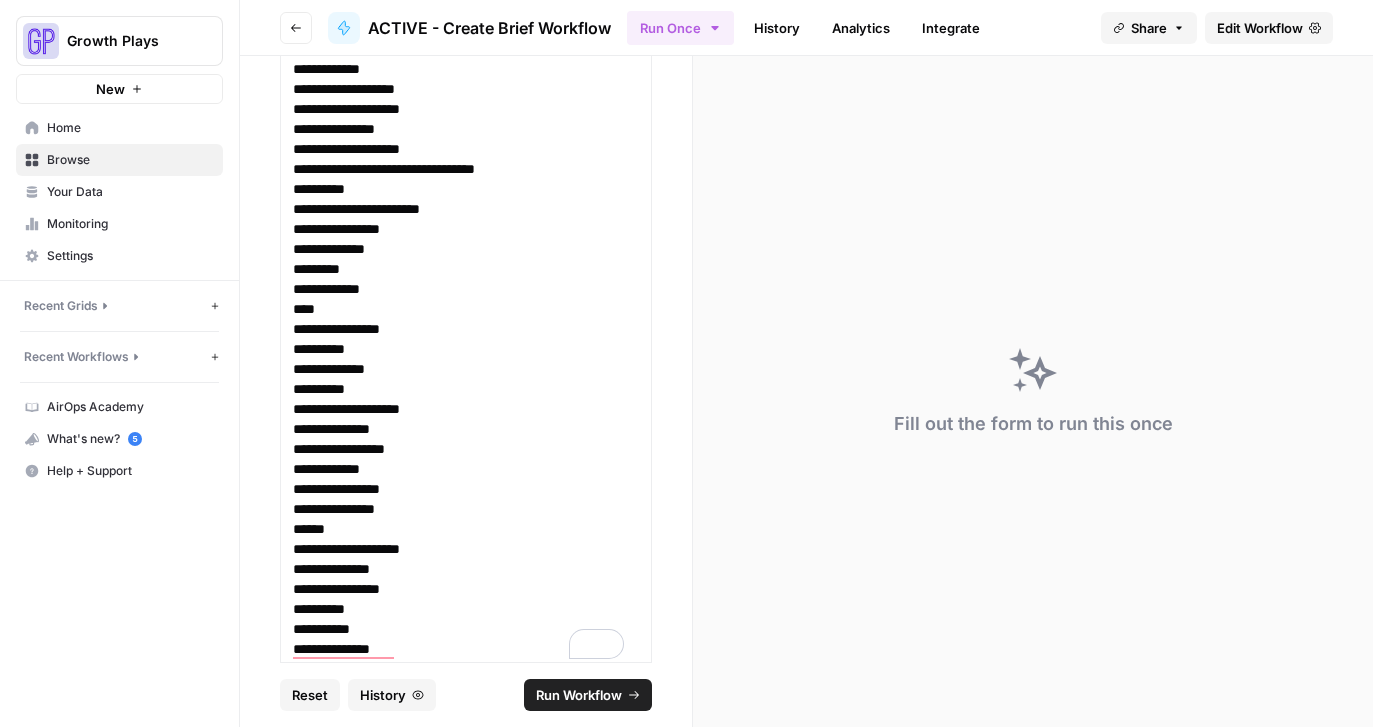 click on "Run Workflow" at bounding box center [579, 695] 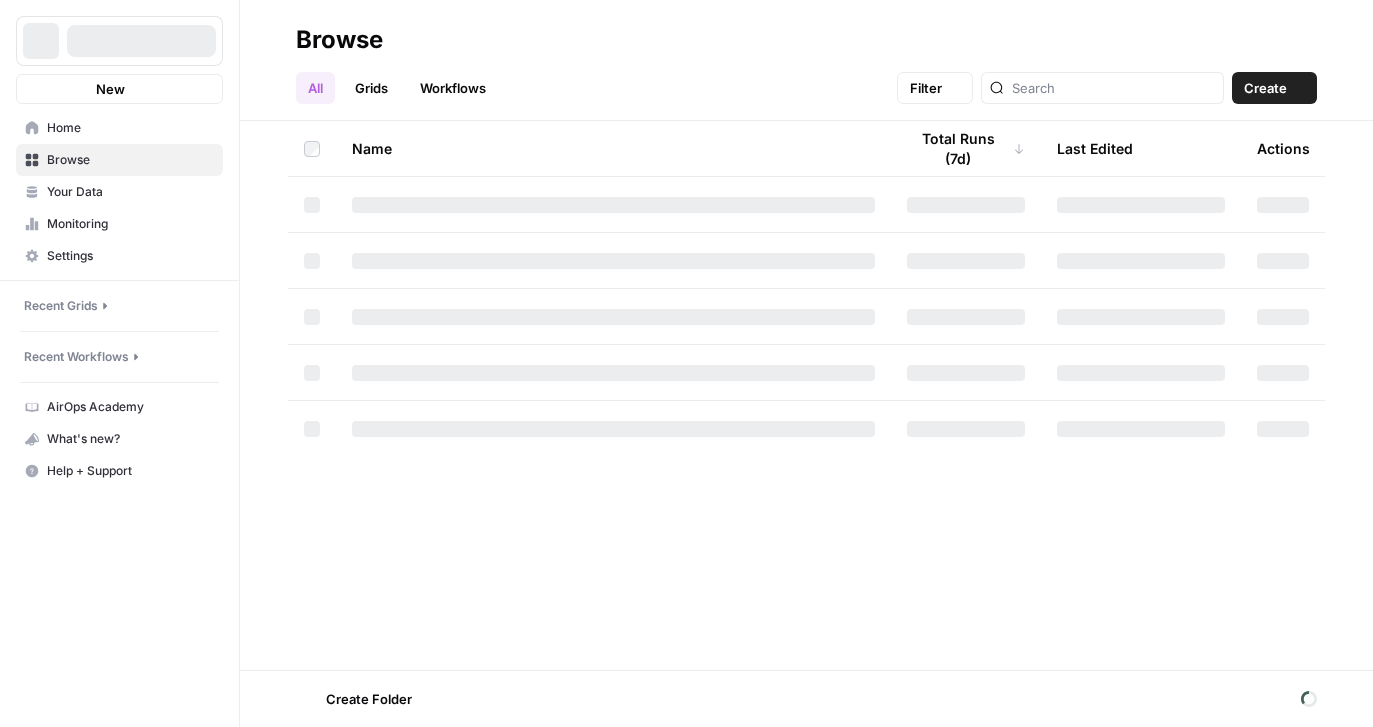 scroll, scrollTop: 0, scrollLeft: 0, axis: both 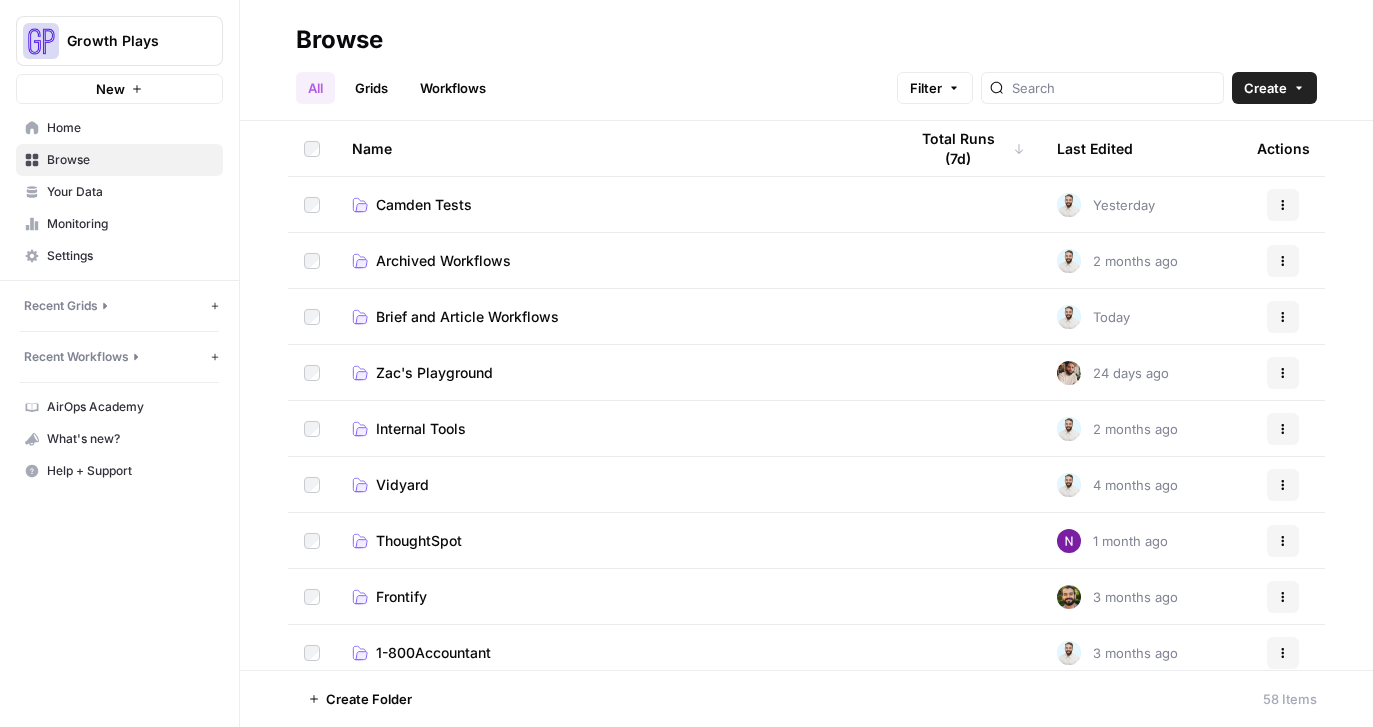 click on "Brief and Article Workflows" at bounding box center (467, 317) 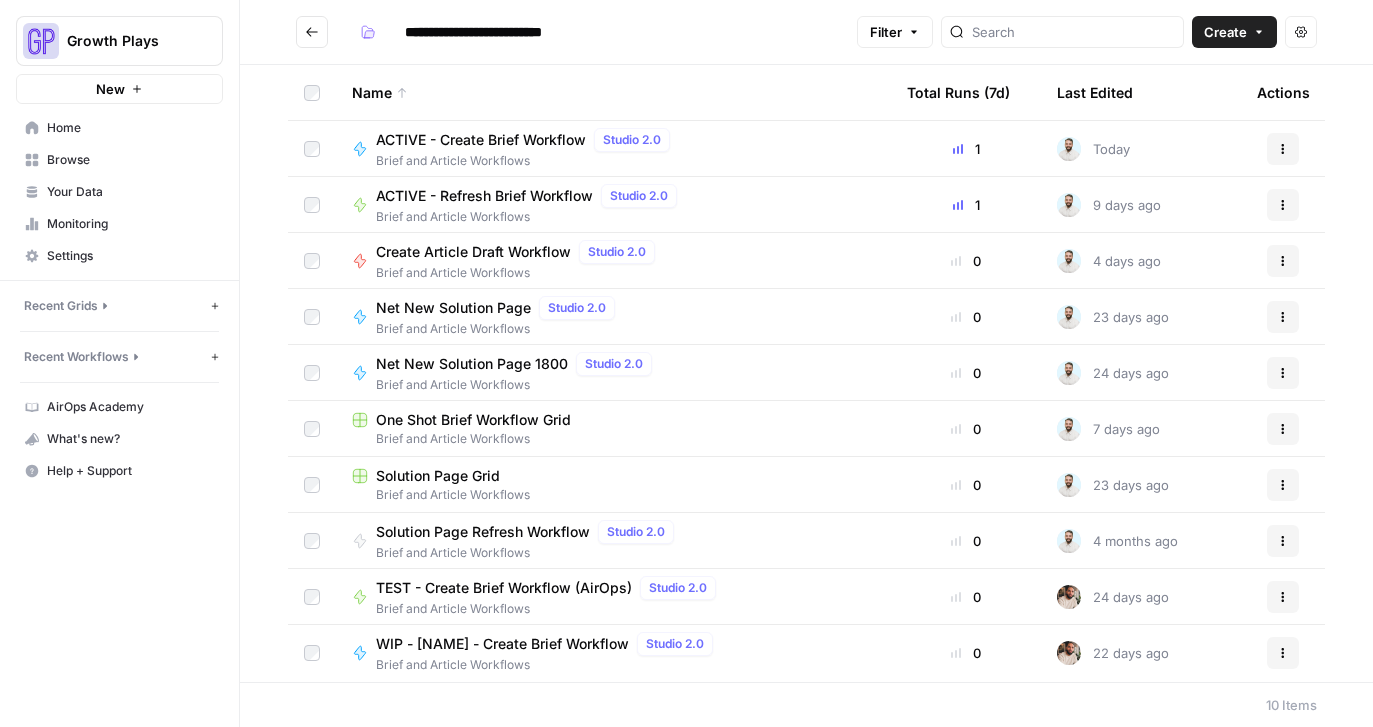 click on "ACTIVE - Create Brief Workflow" at bounding box center (481, 140) 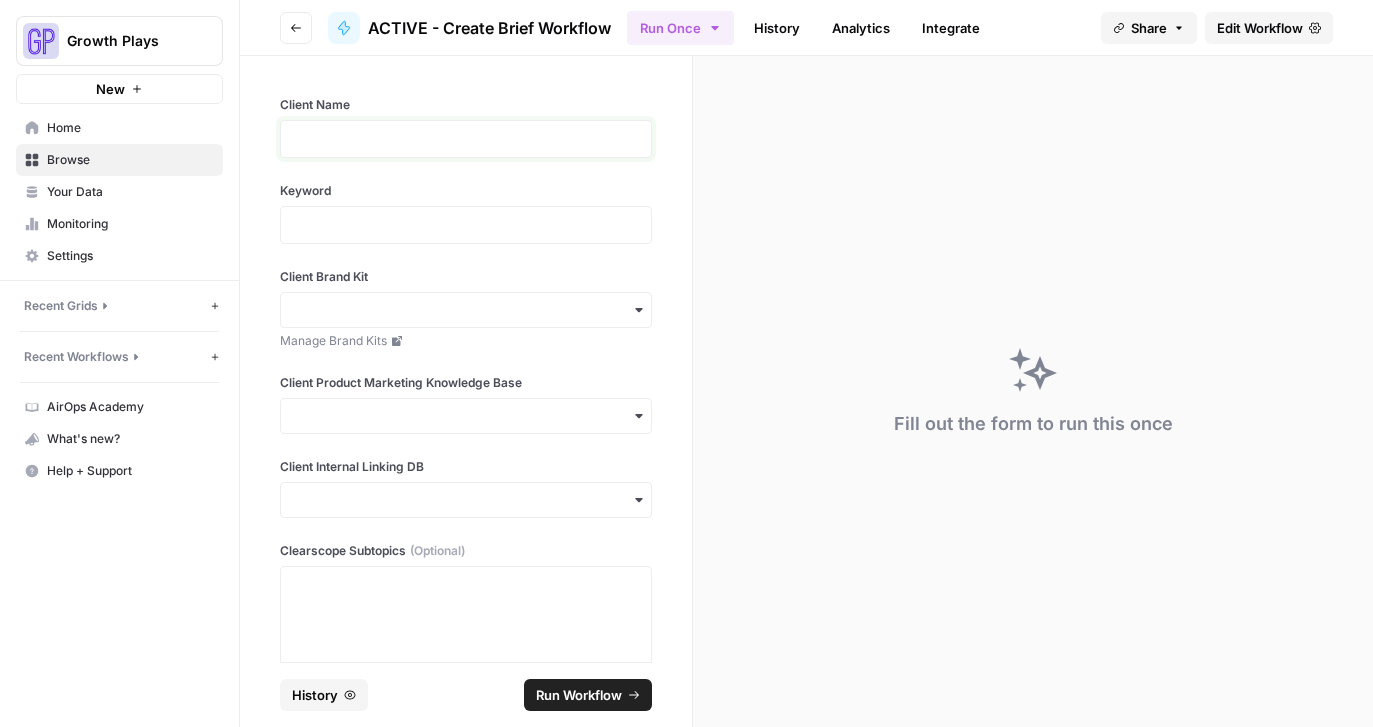 click at bounding box center [466, 139] 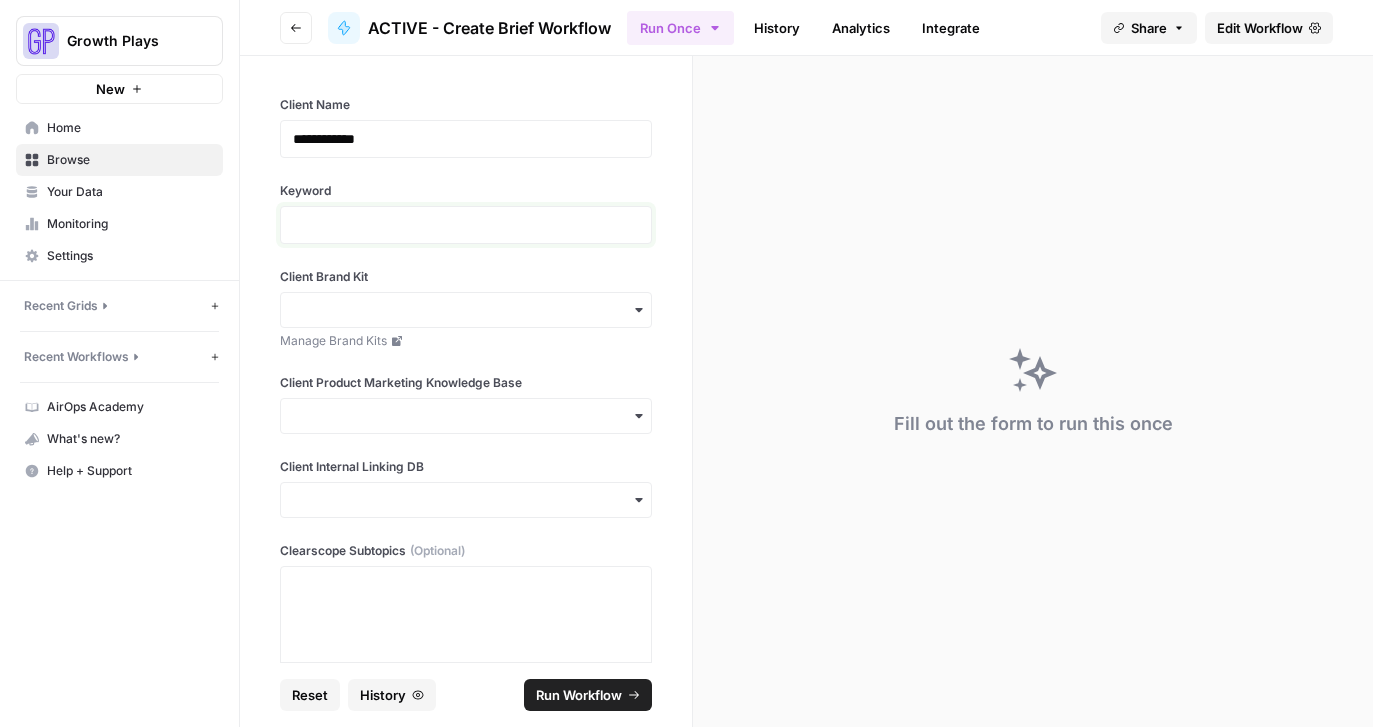 click at bounding box center (466, 225) 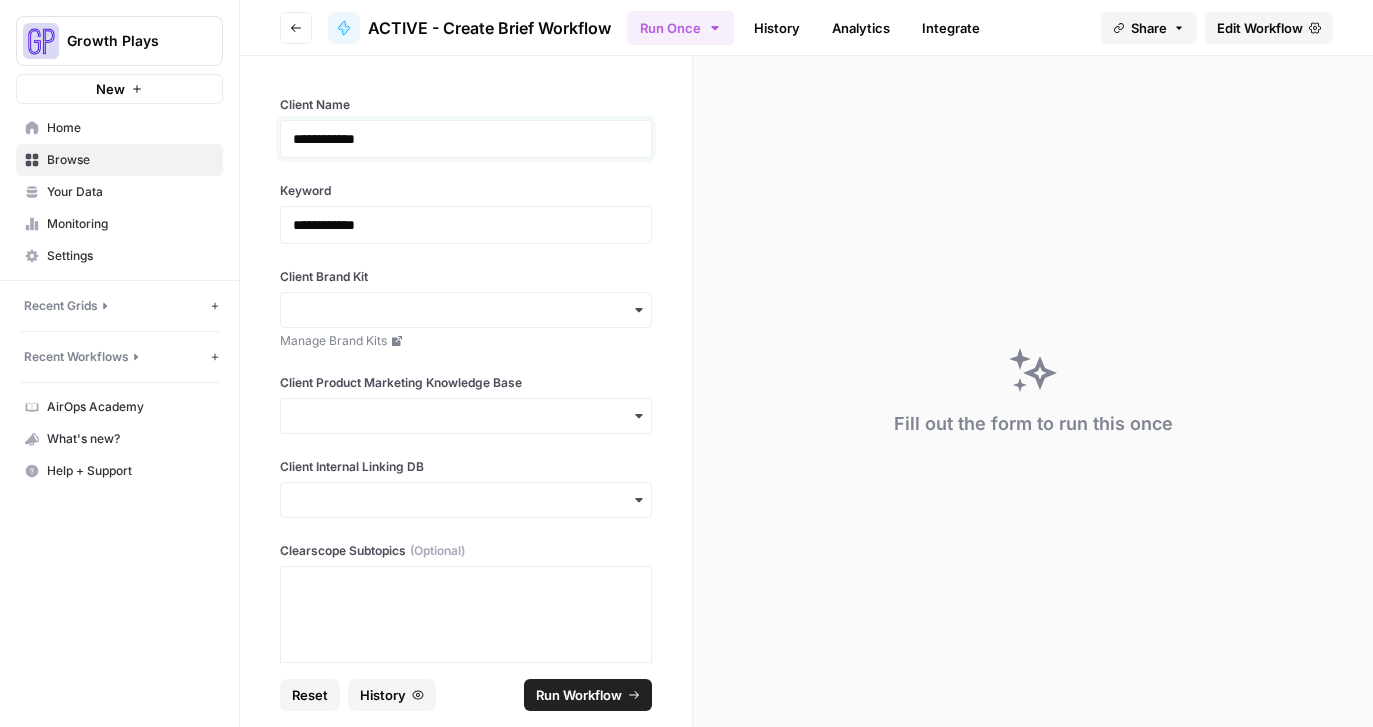 click on "**********" at bounding box center [458, 139] 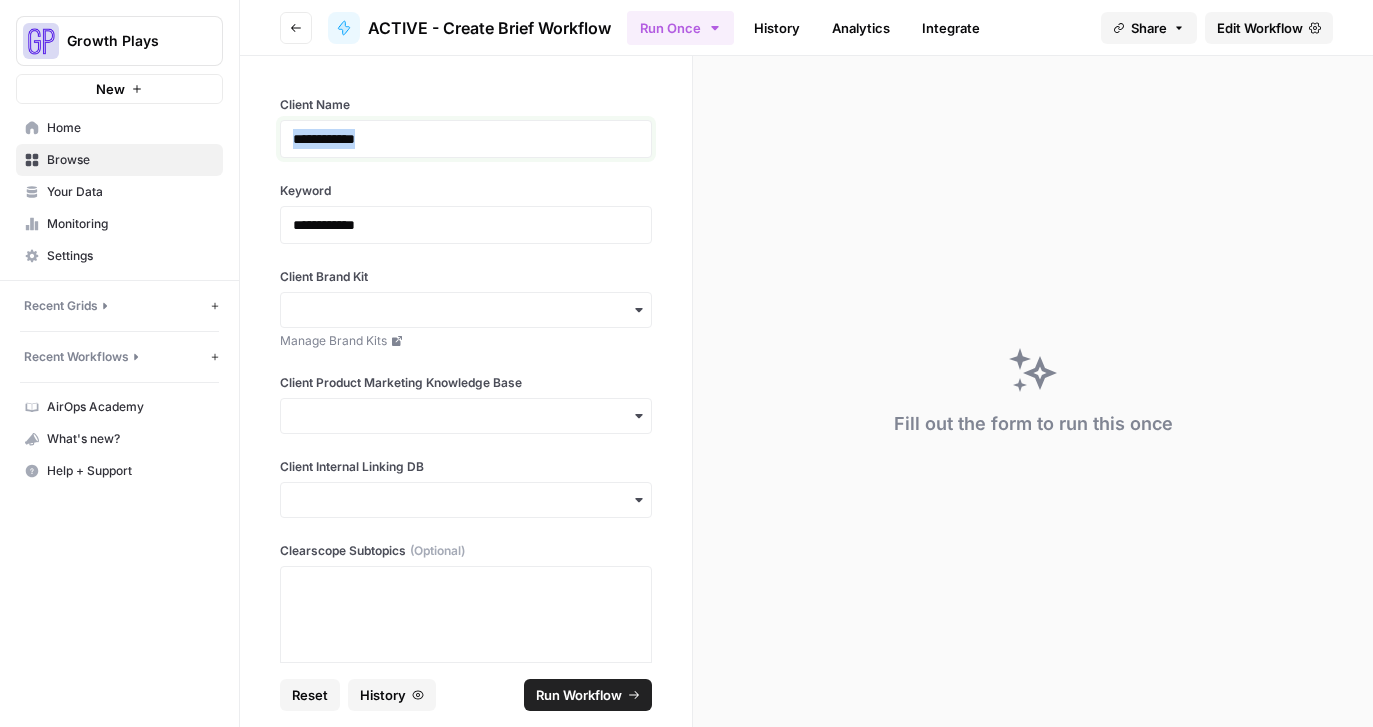 click on "**********" at bounding box center (458, 139) 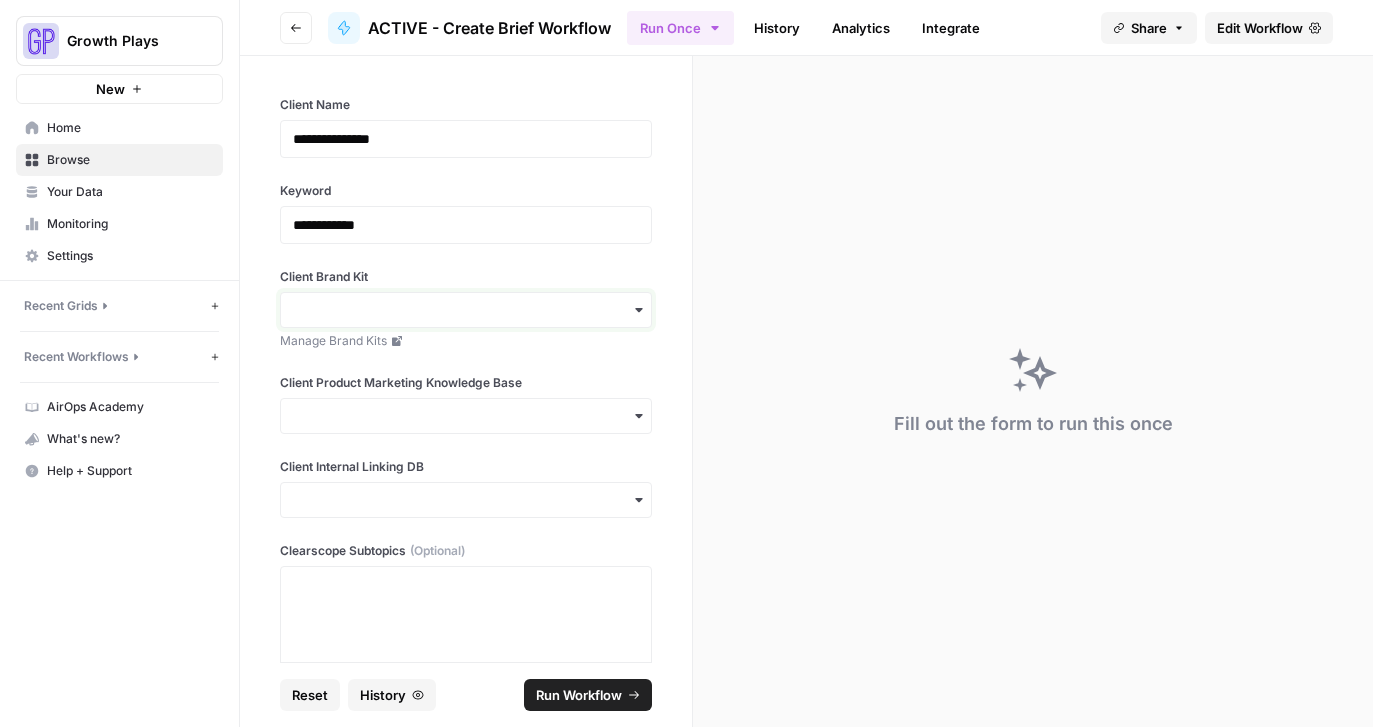 click on "Client Brand Kit" at bounding box center (466, 310) 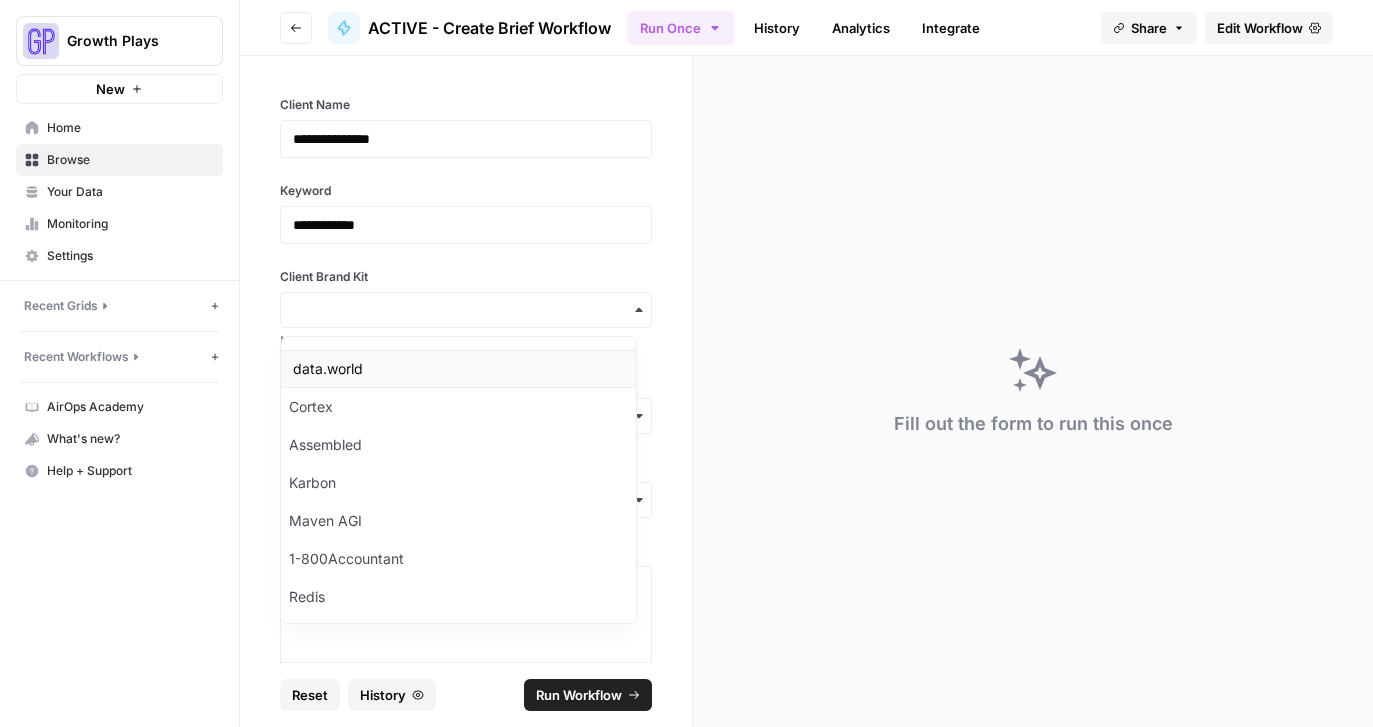 scroll, scrollTop: 528, scrollLeft: 0, axis: vertical 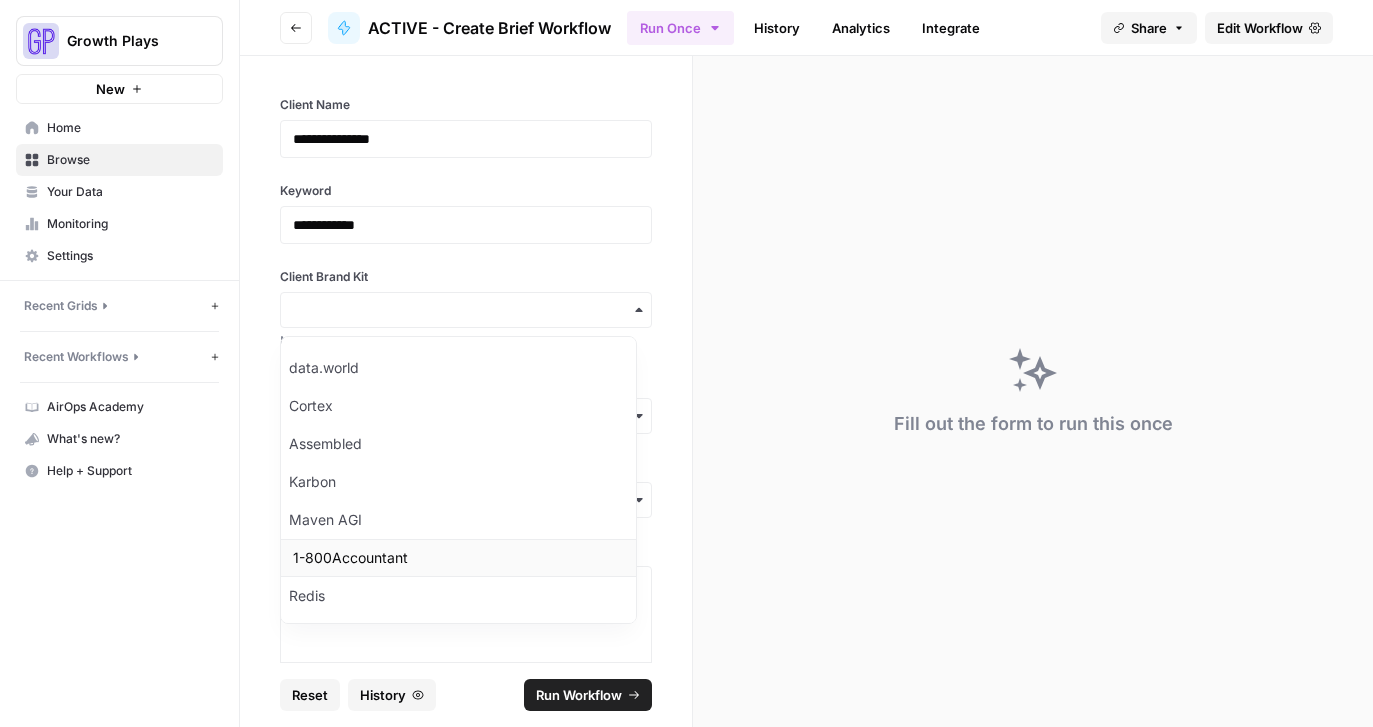click on "1-800Accountant" at bounding box center [458, 558] 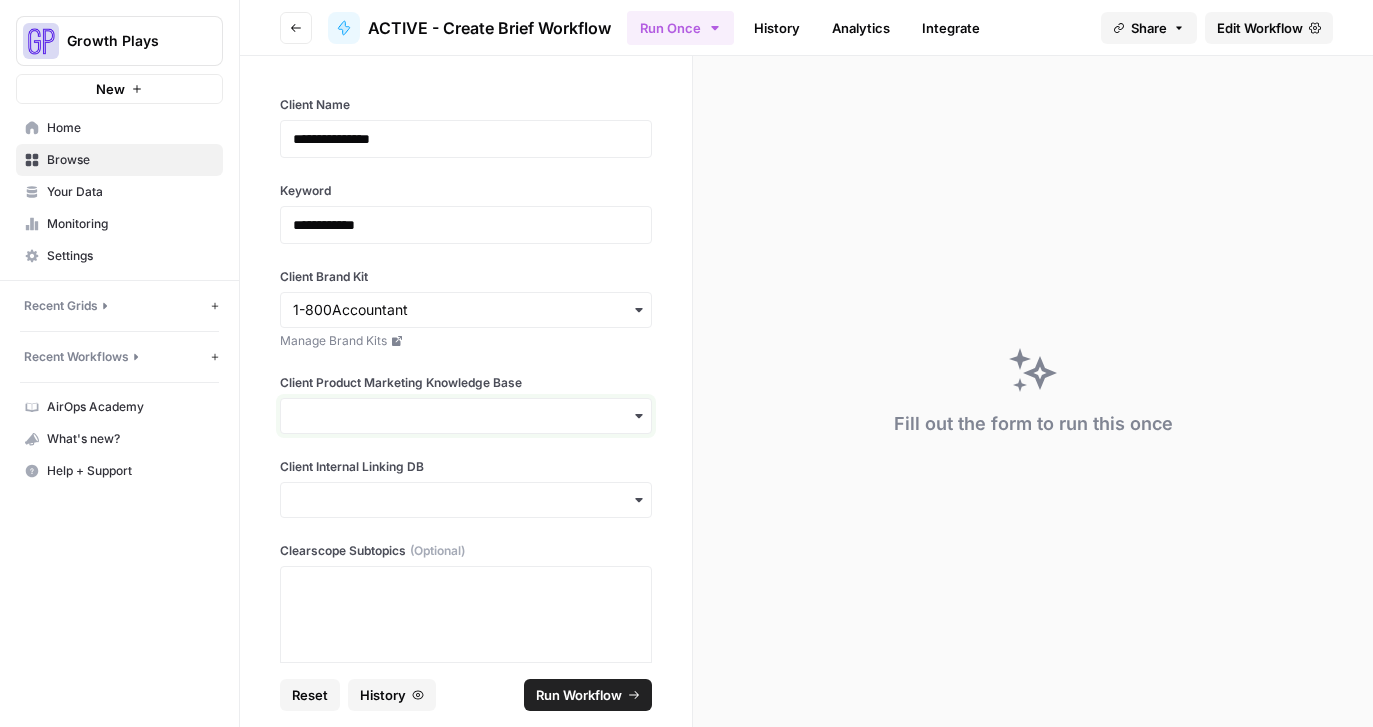 click on "Client Product Marketing Knowledge Base" at bounding box center (466, 416) 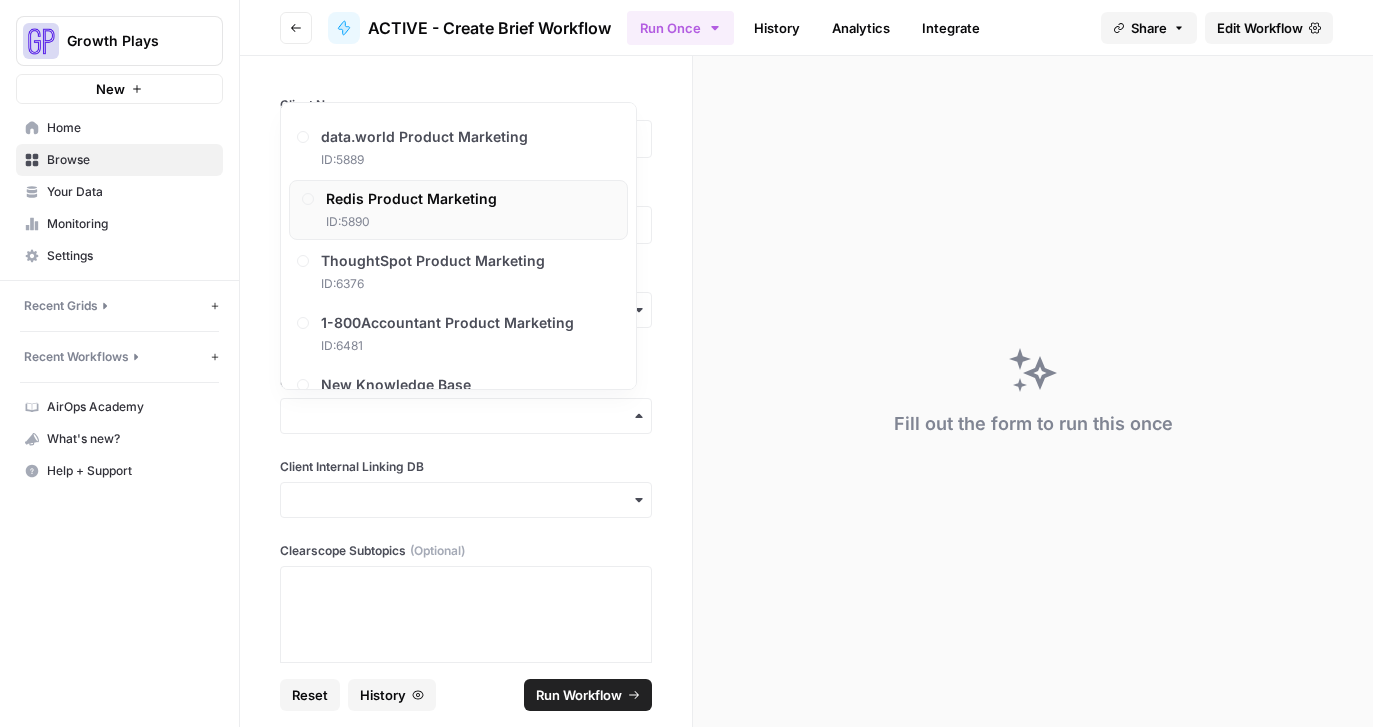 scroll, scrollTop: 209, scrollLeft: 0, axis: vertical 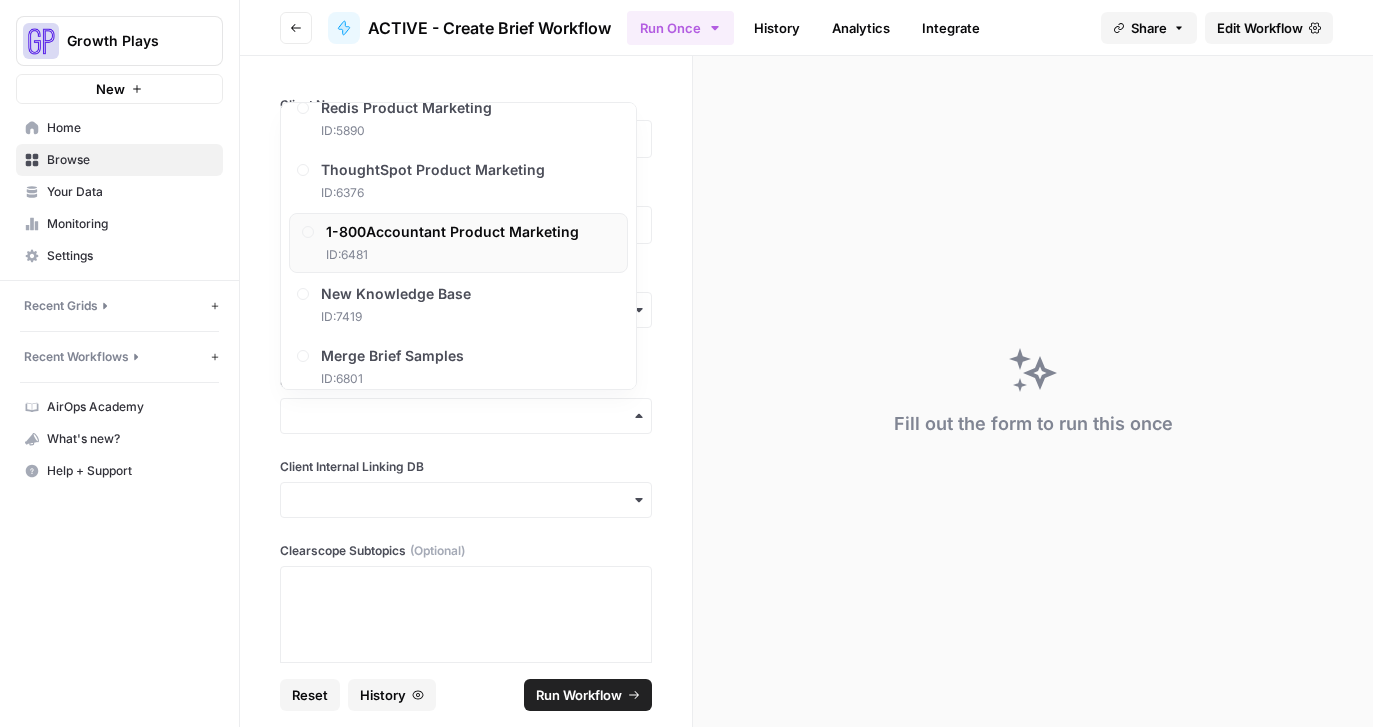 drag, startPoint x: 427, startPoint y: 231, endPoint x: 427, endPoint y: 254, distance: 23 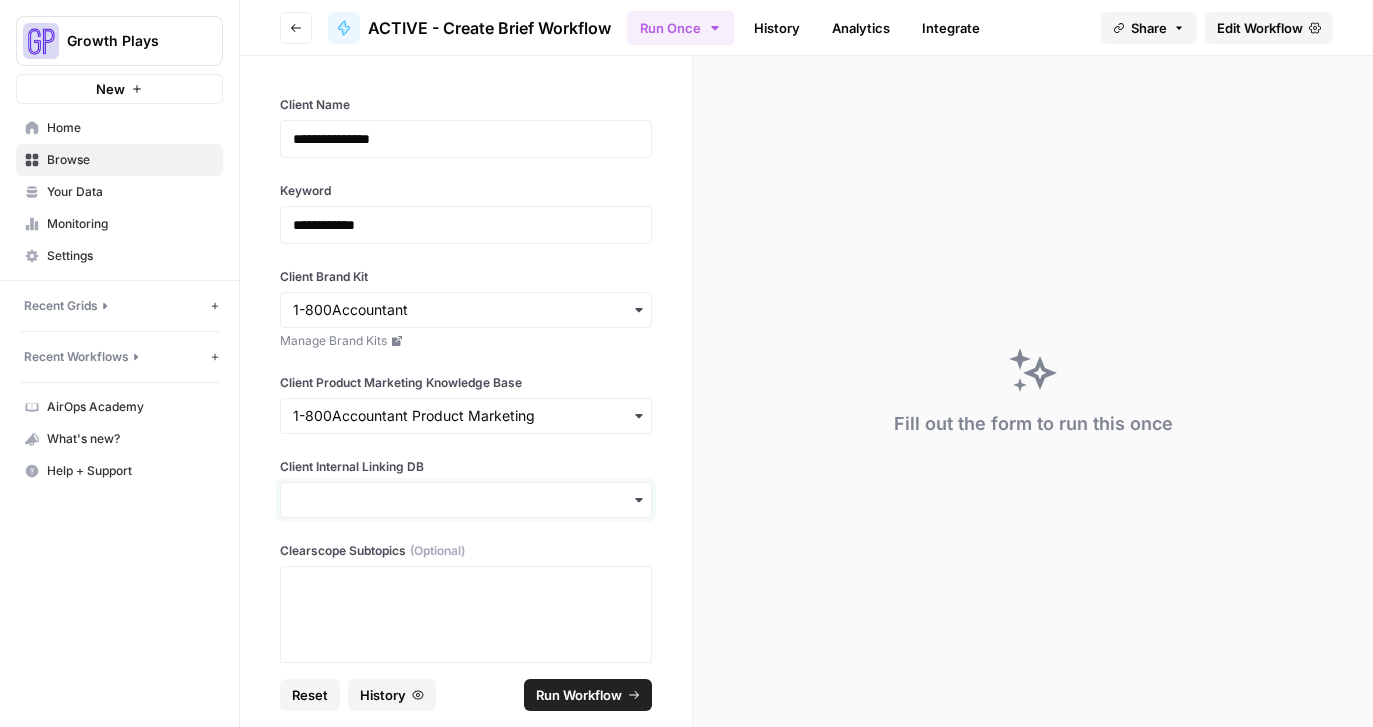 click on "Client Internal Linking DB" at bounding box center [466, 500] 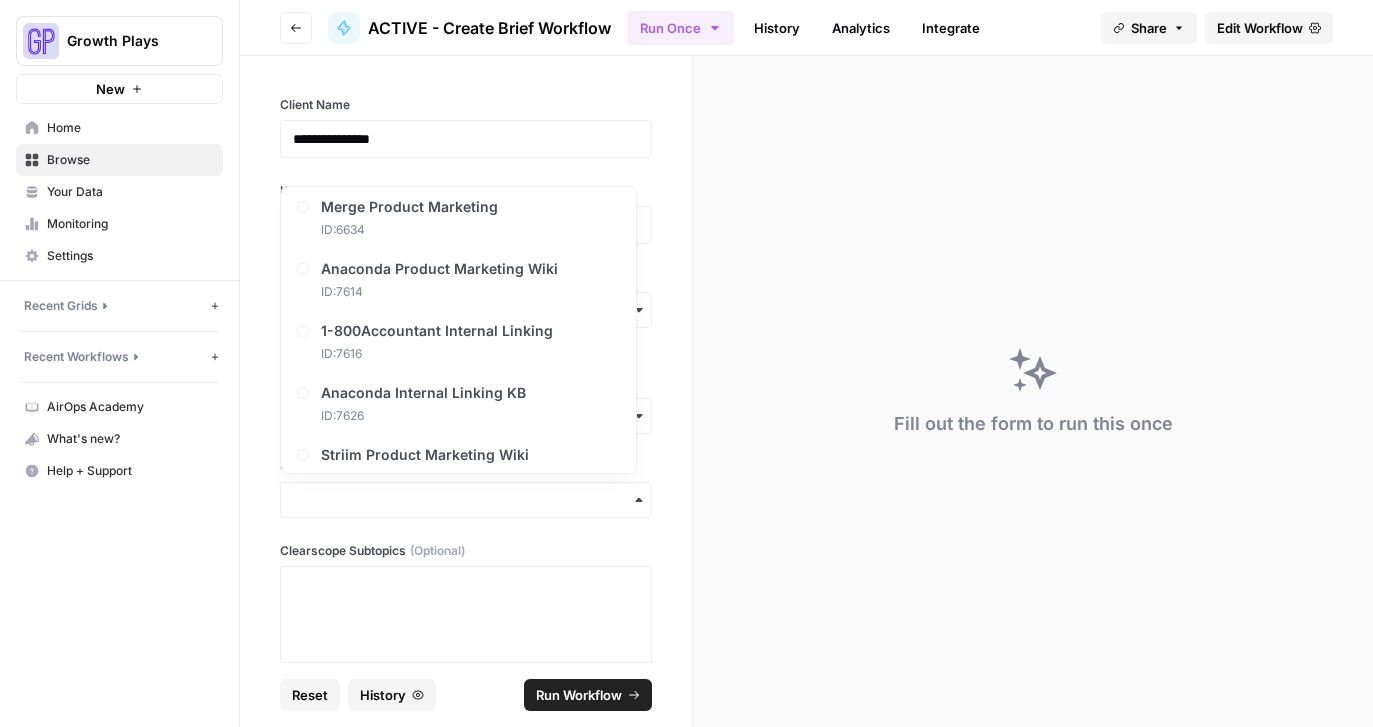 scroll, scrollTop: 755, scrollLeft: 0, axis: vertical 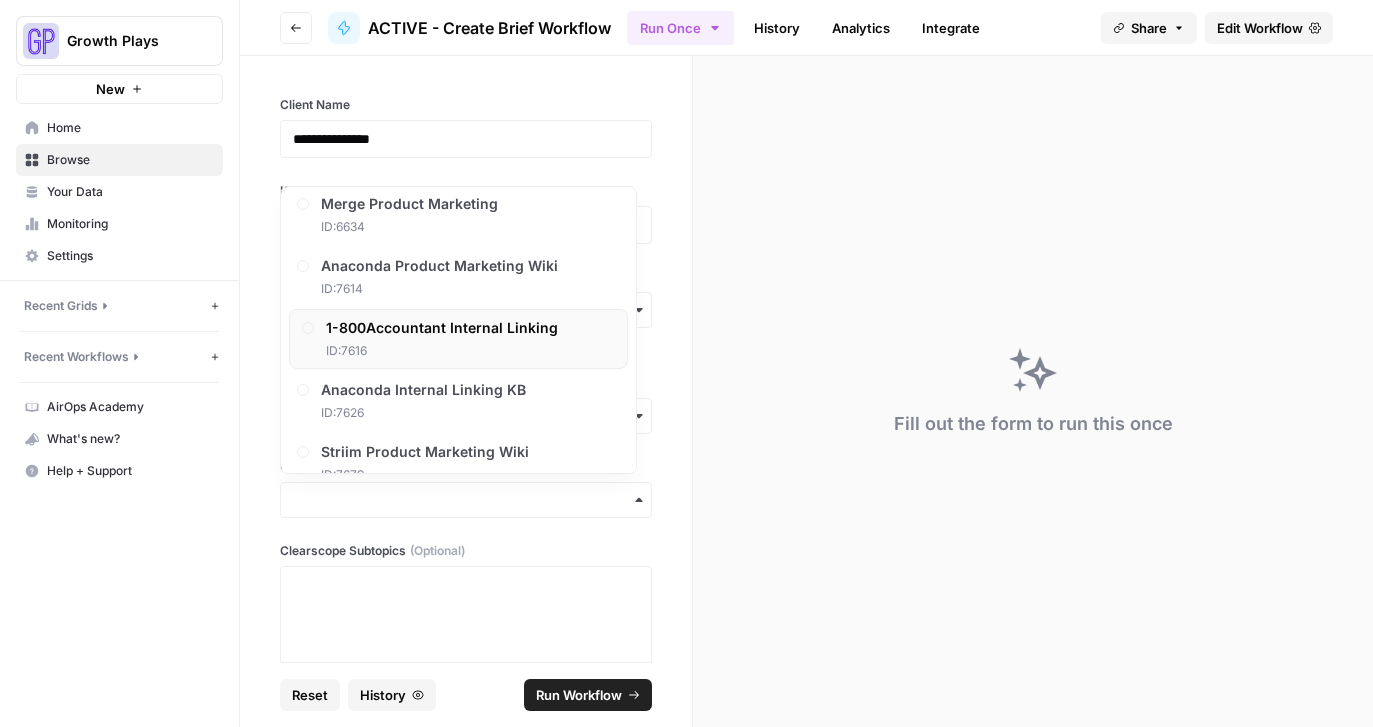 click on "1-800Accountant Internal Linking" at bounding box center [442, 328] 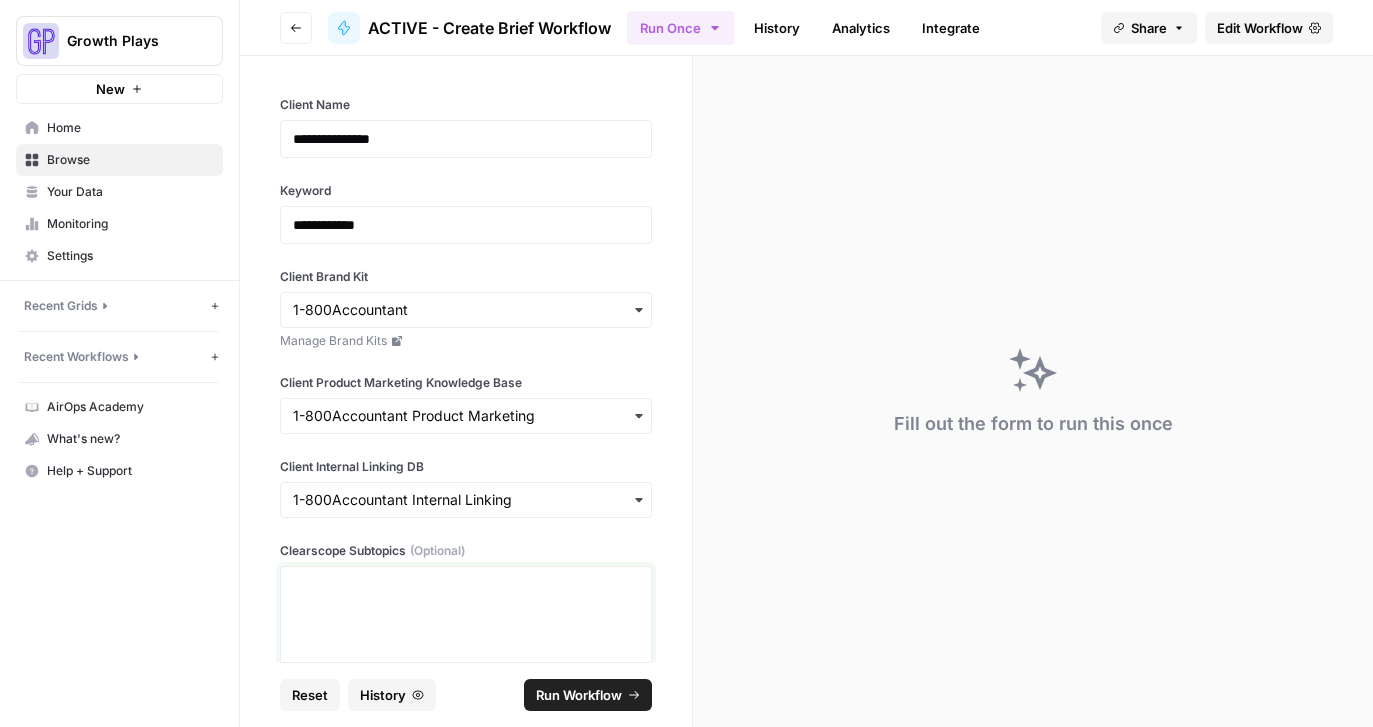 click at bounding box center (466, 585) 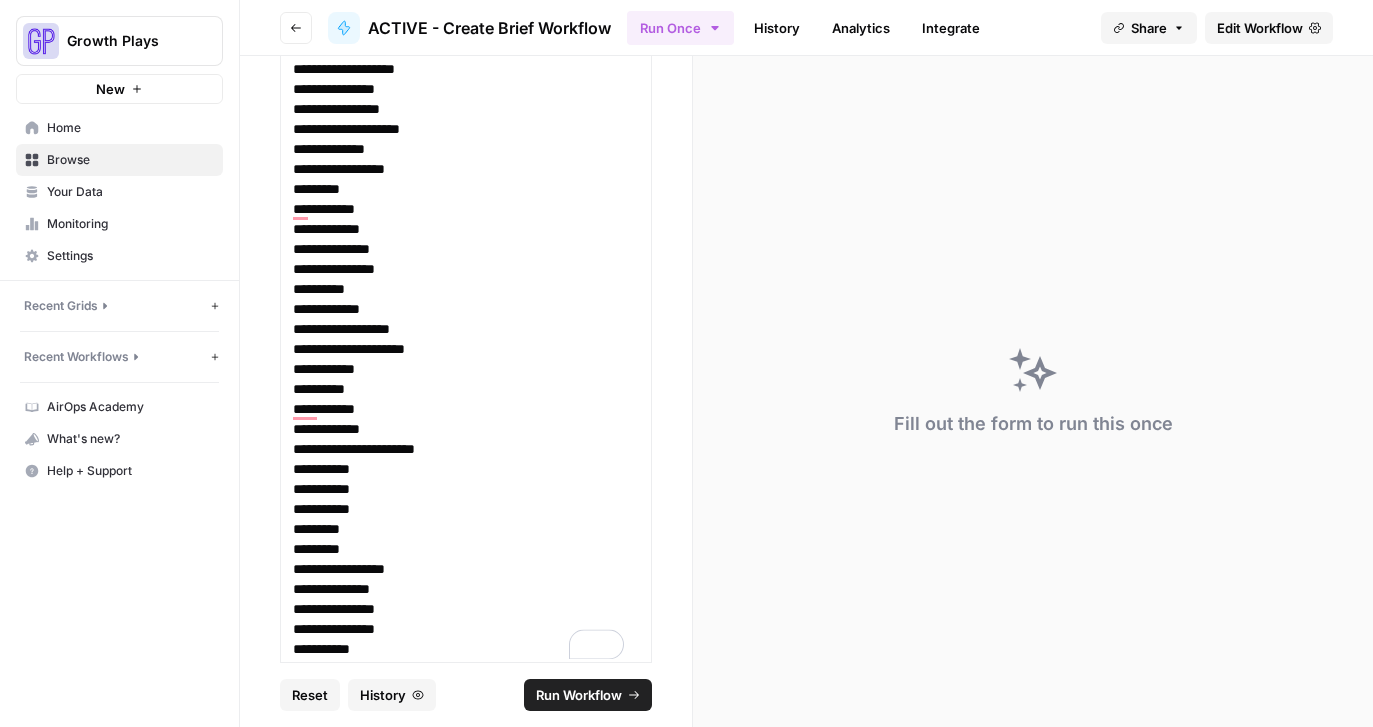 scroll, scrollTop: 1416, scrollLeft: 0, axis: vertical 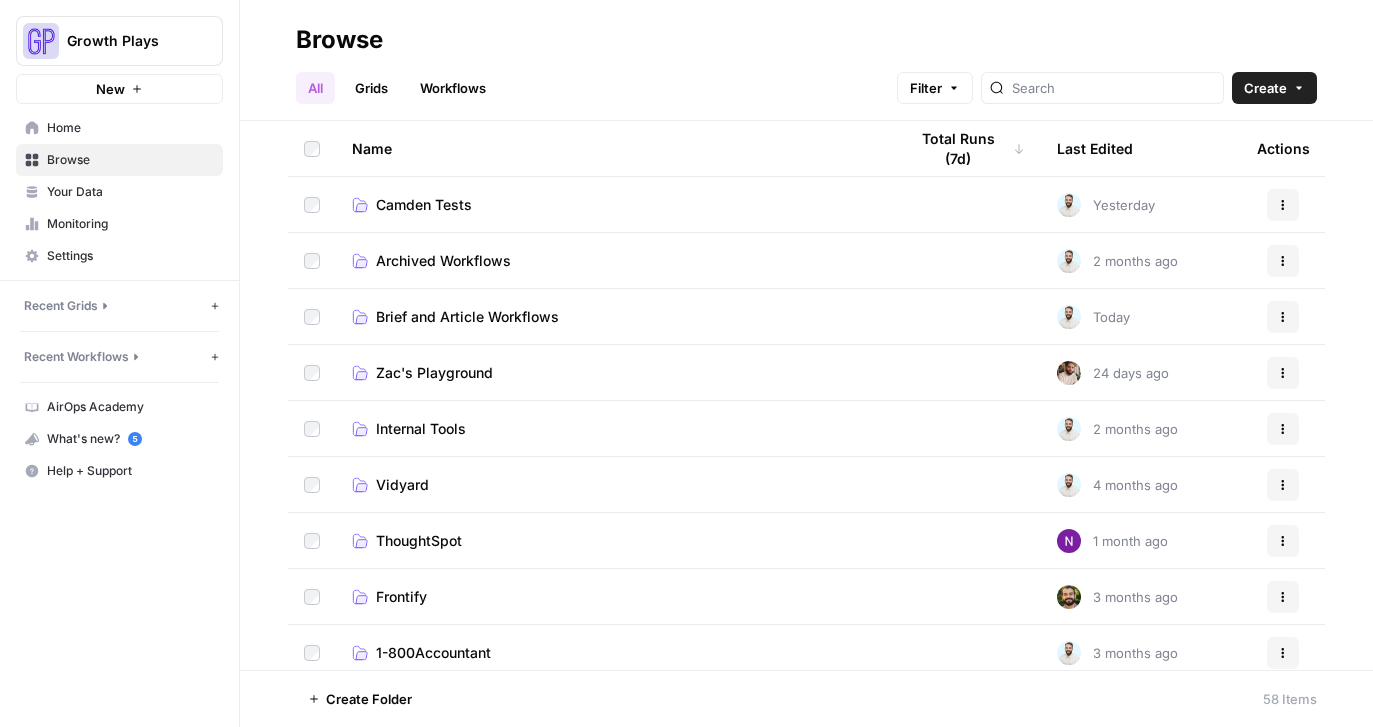 click on "Brief and Article Workflows" at bounding box center [467, 317] 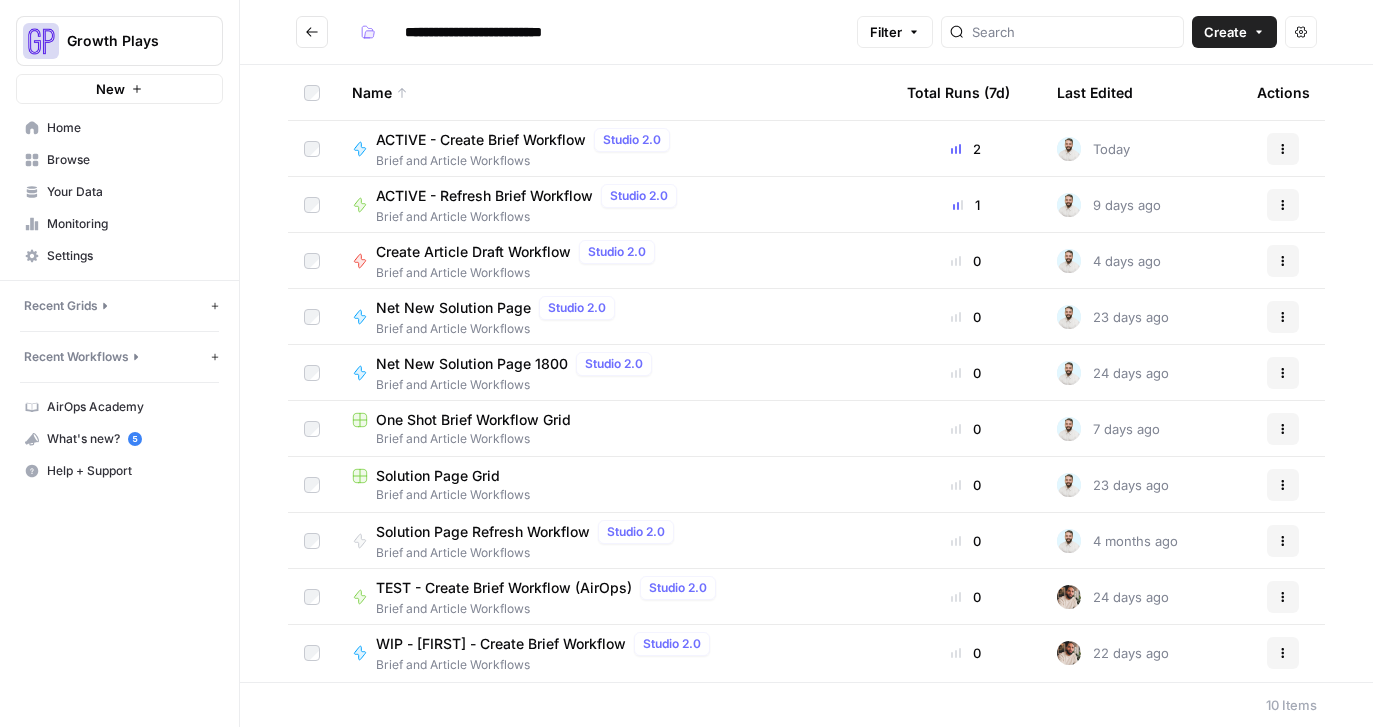 click on "ACTIVE - Create Brief Workflow" at bounding box center (481, 140) 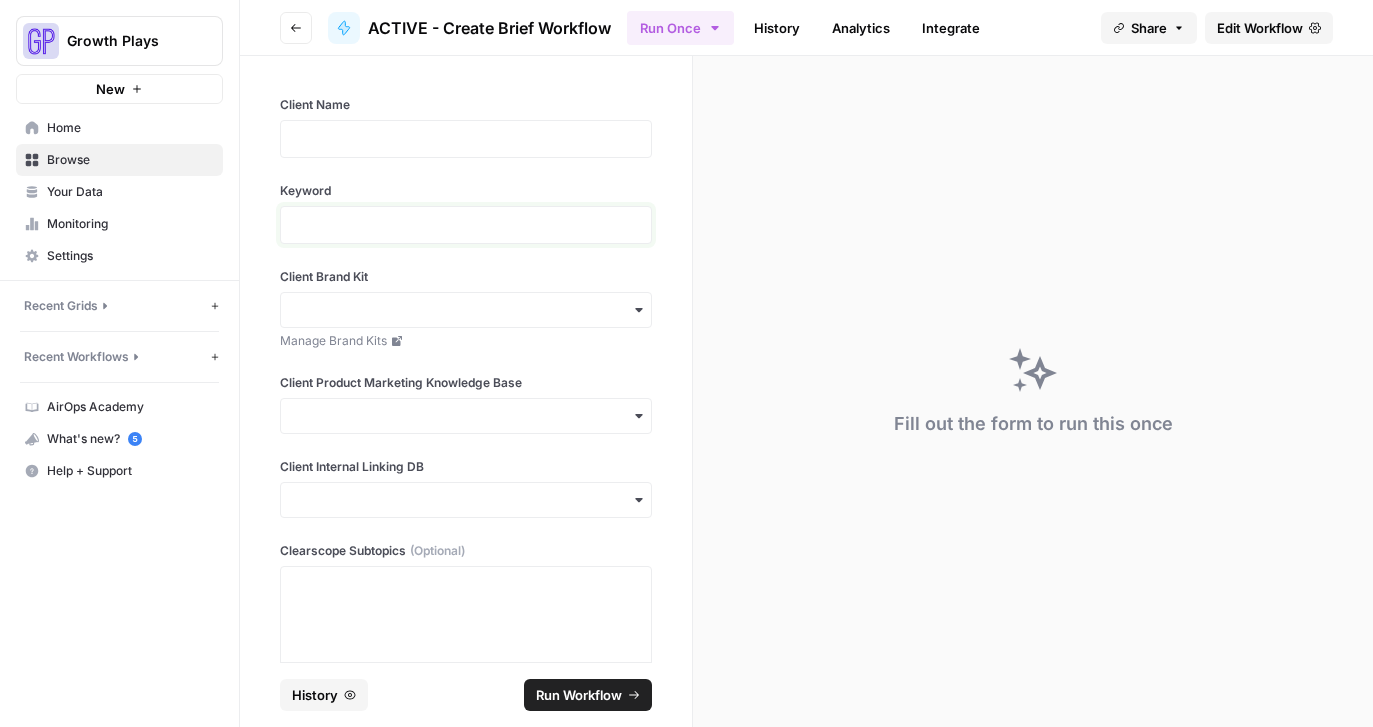 click at bounding box center [466, 225] 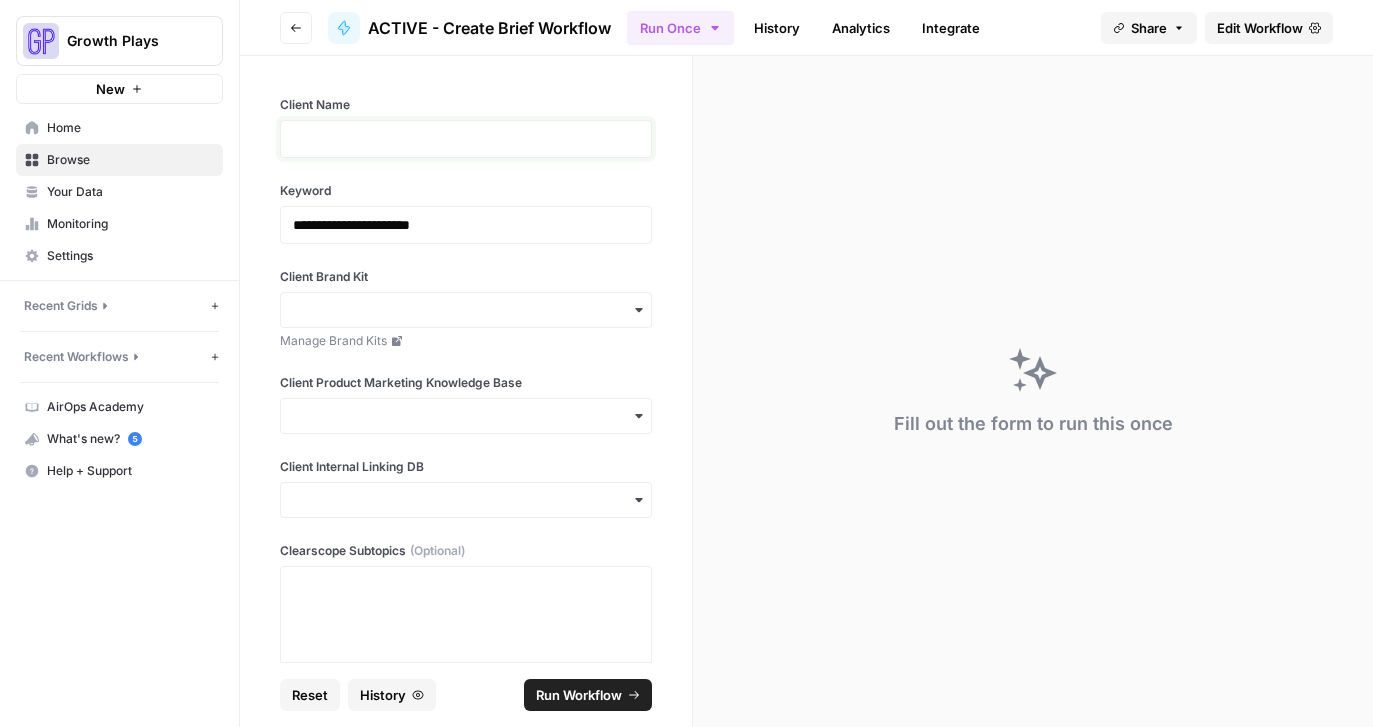 click at bounding box center [466, 139] 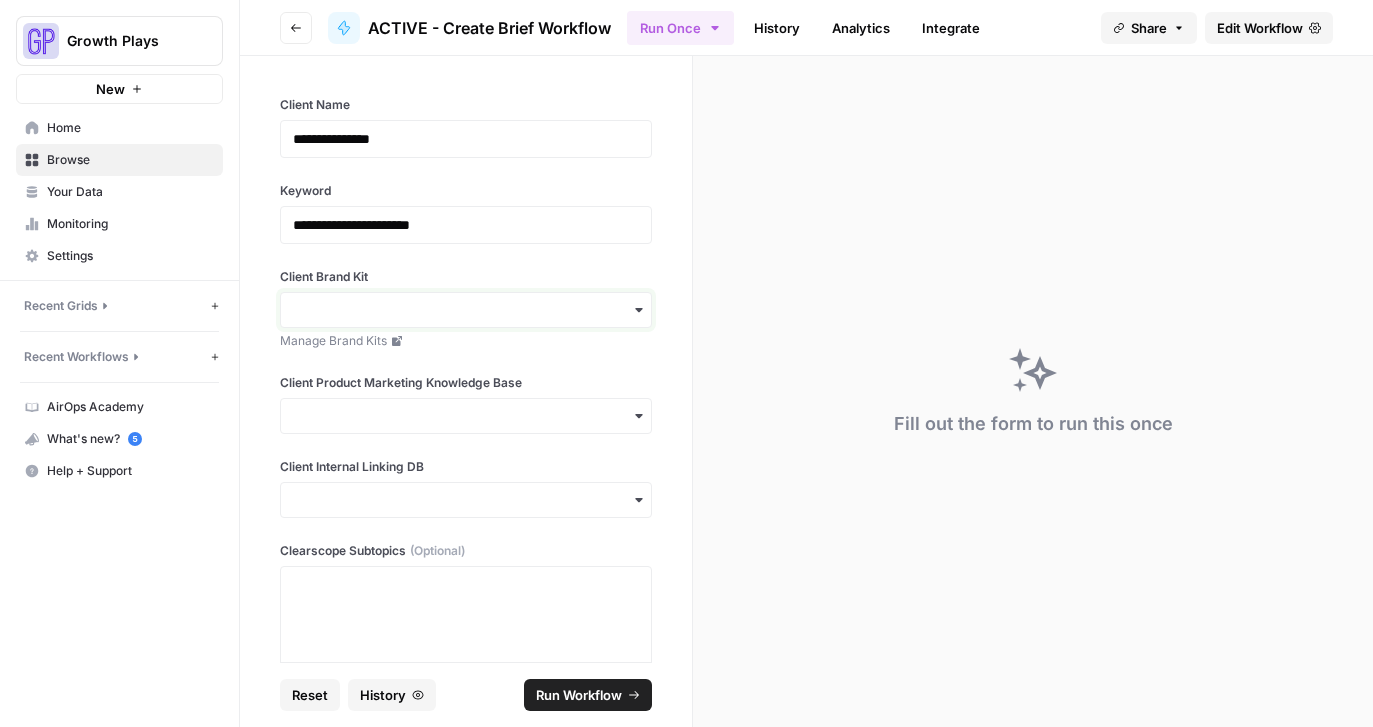 click on "Client Brand Kit" at bounding box center [466, 310] 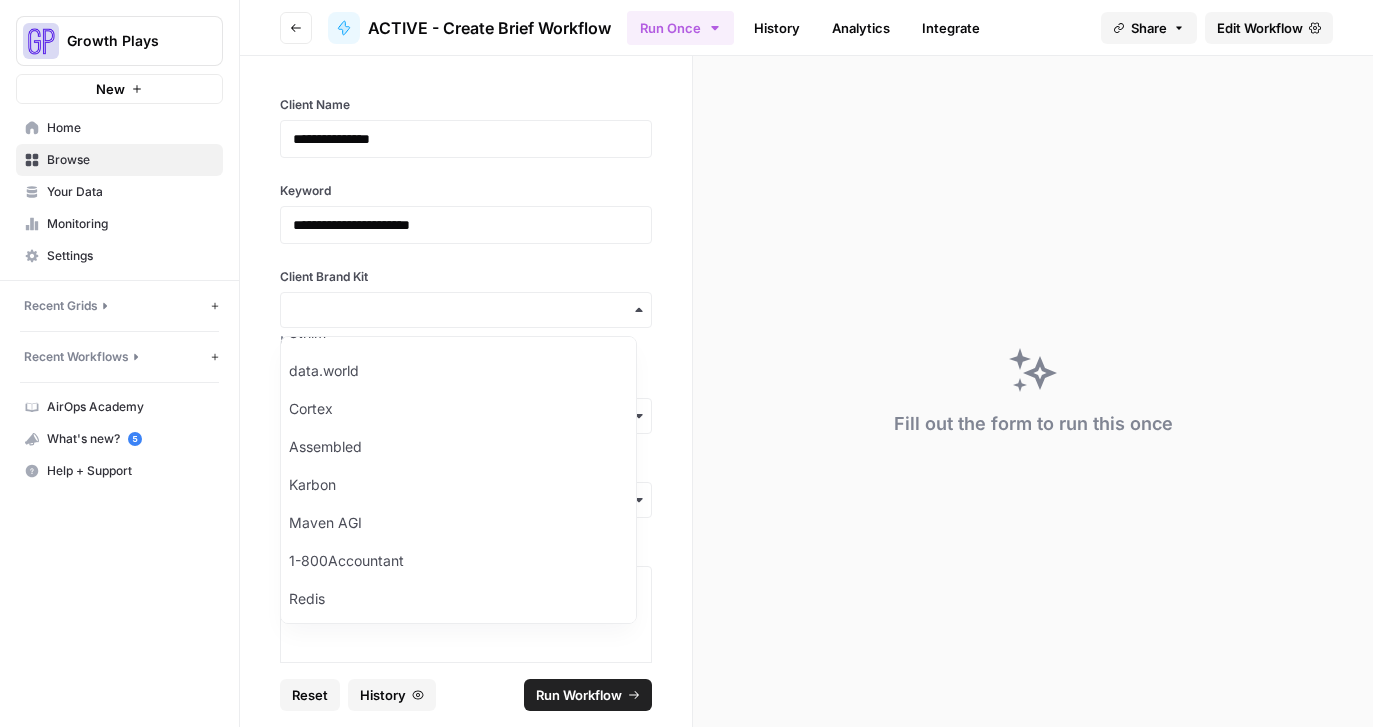 scroll, scrollTop: 528, scrollLeft: 0, axis: vertical 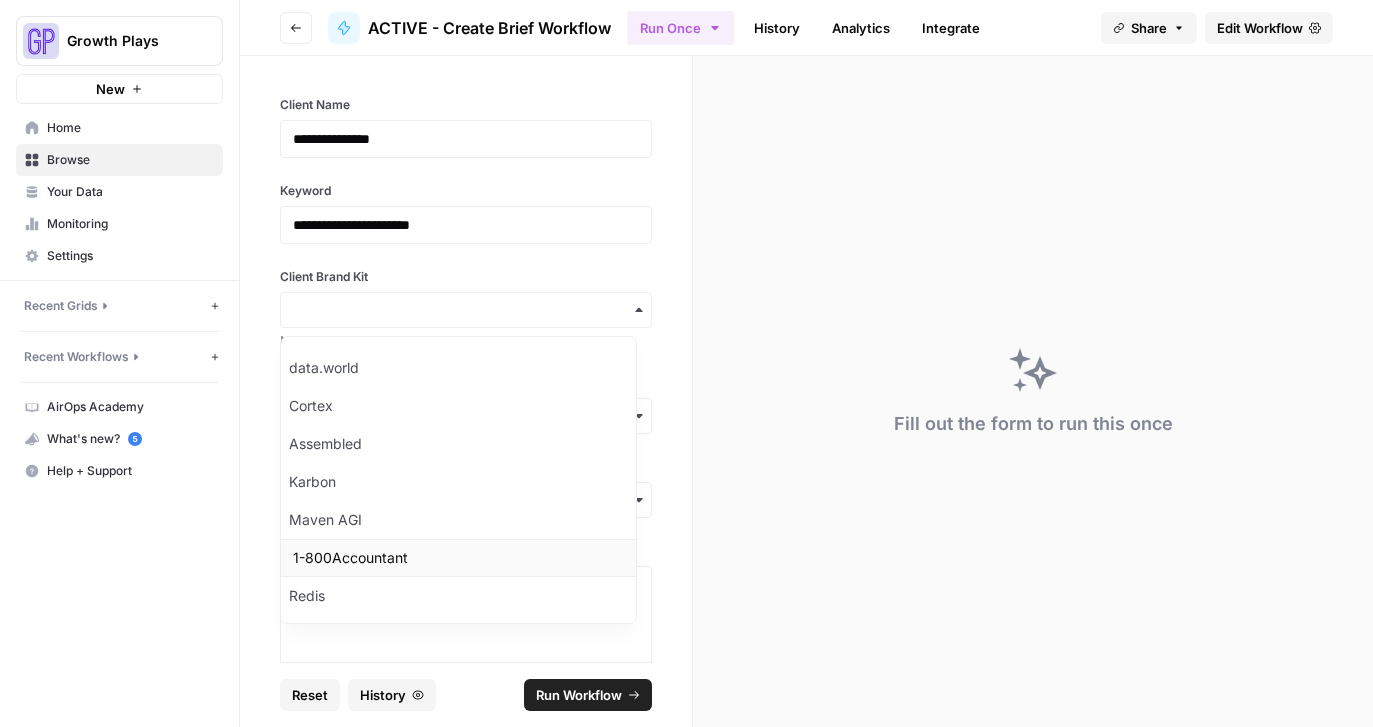 click on "1-800Accountant" at bounding box center [458, 558] 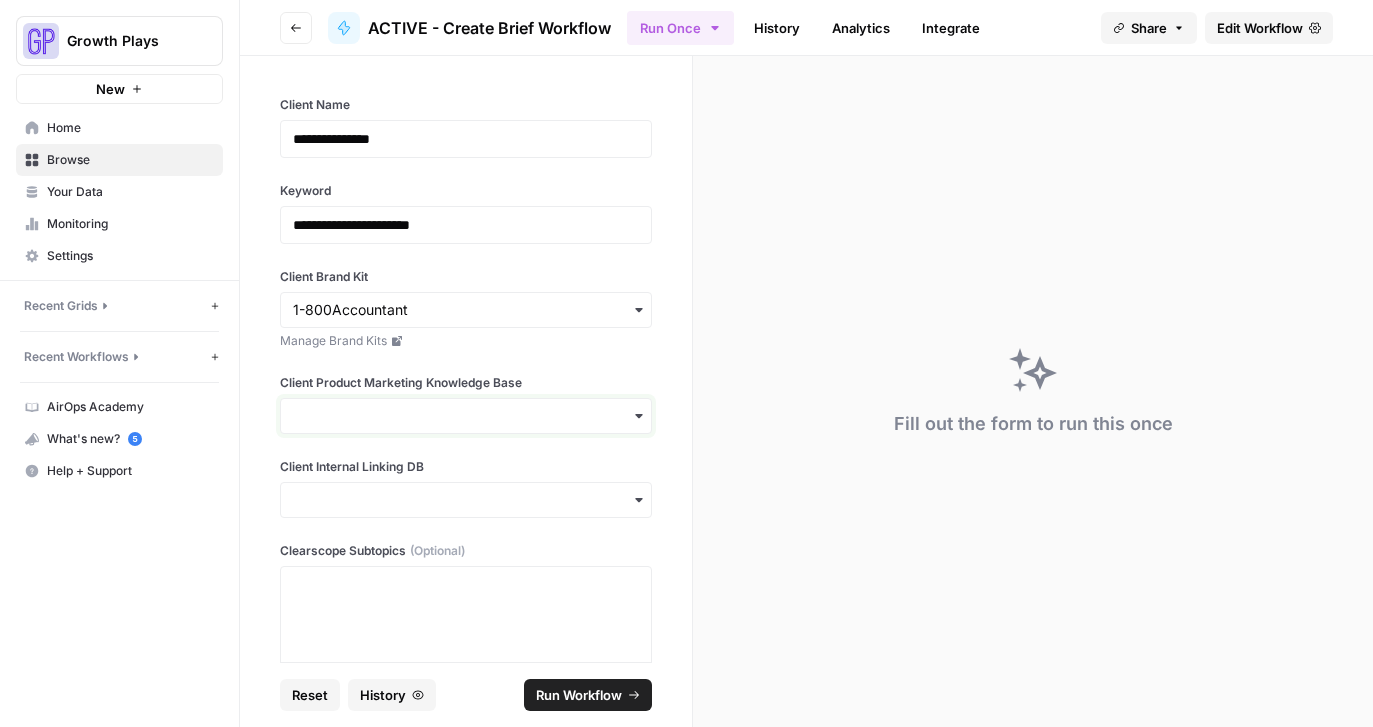 click on "Client Product Marketing Knowledge Base" at bounding box center (466, 416) 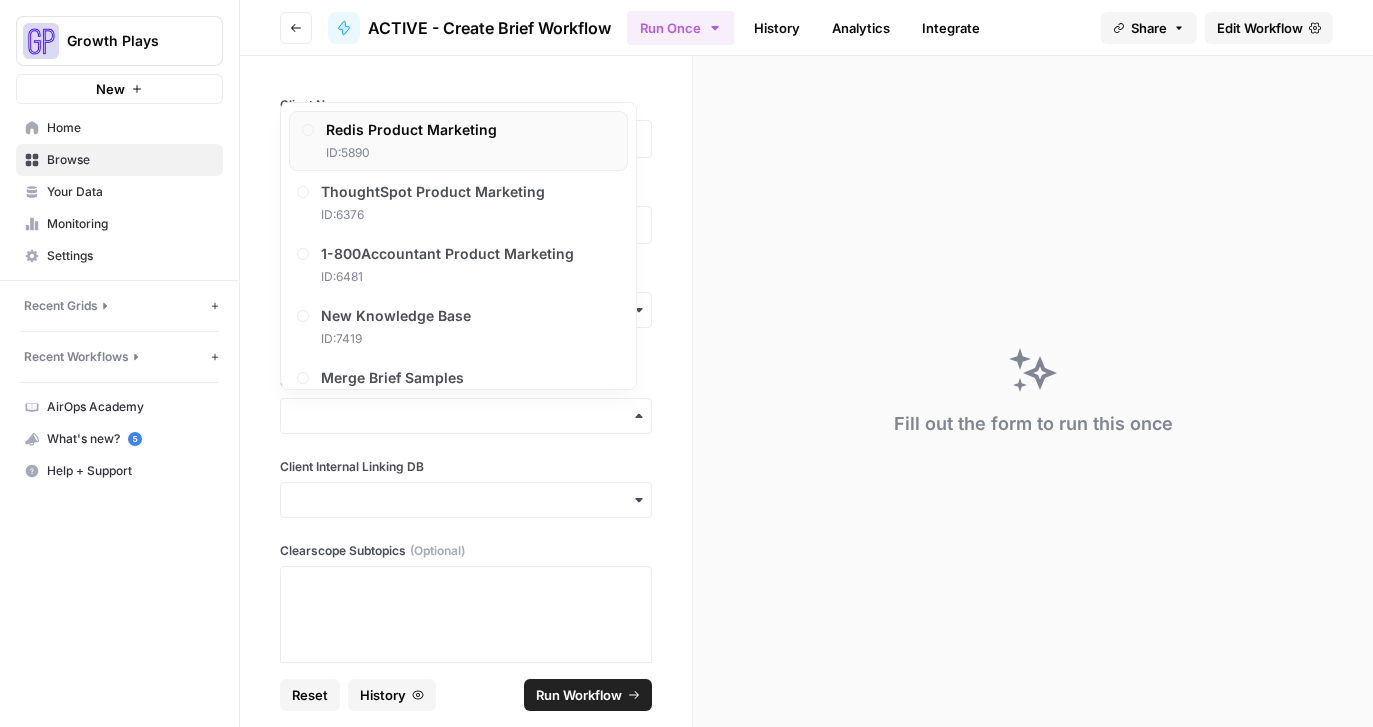 scroll, scrollTop: 297, scrollLeft: 0, axis: vertical 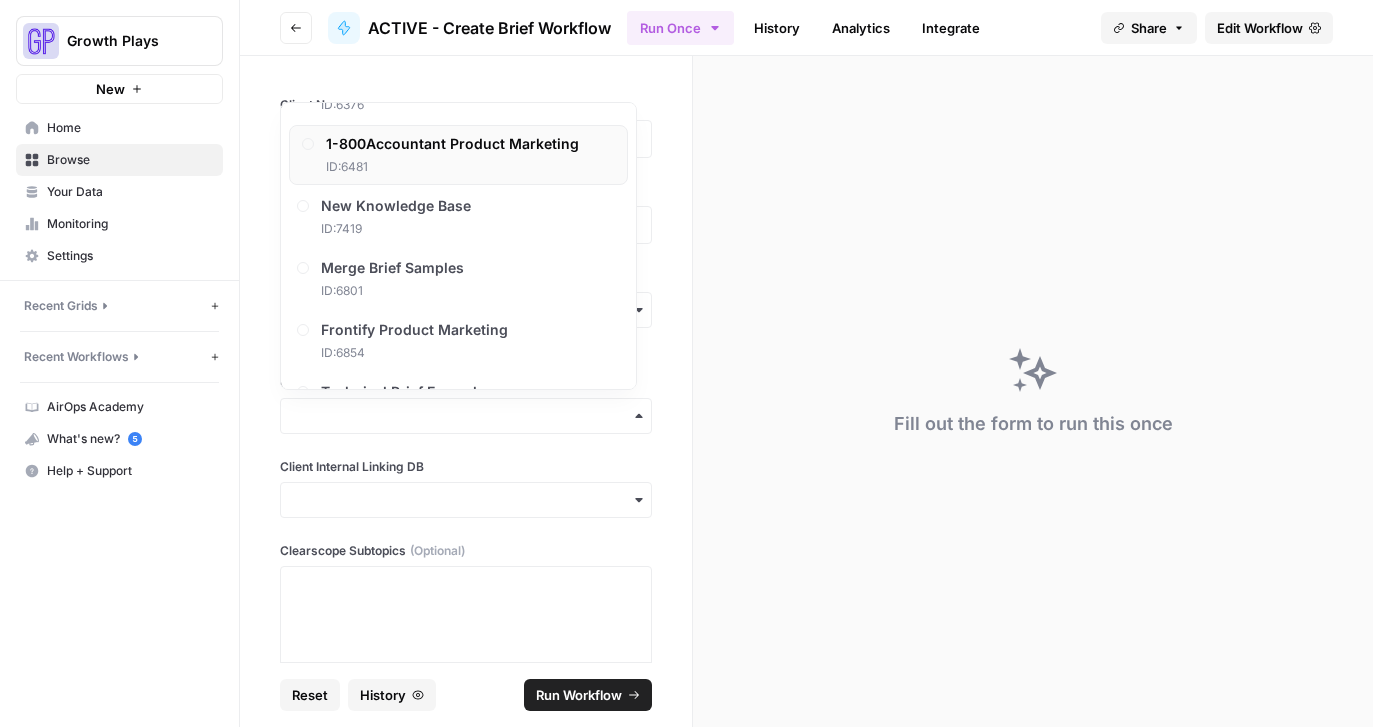 click on "1-800Accountant Product Marketing ID:  6481" at bounding box center [458, 155] 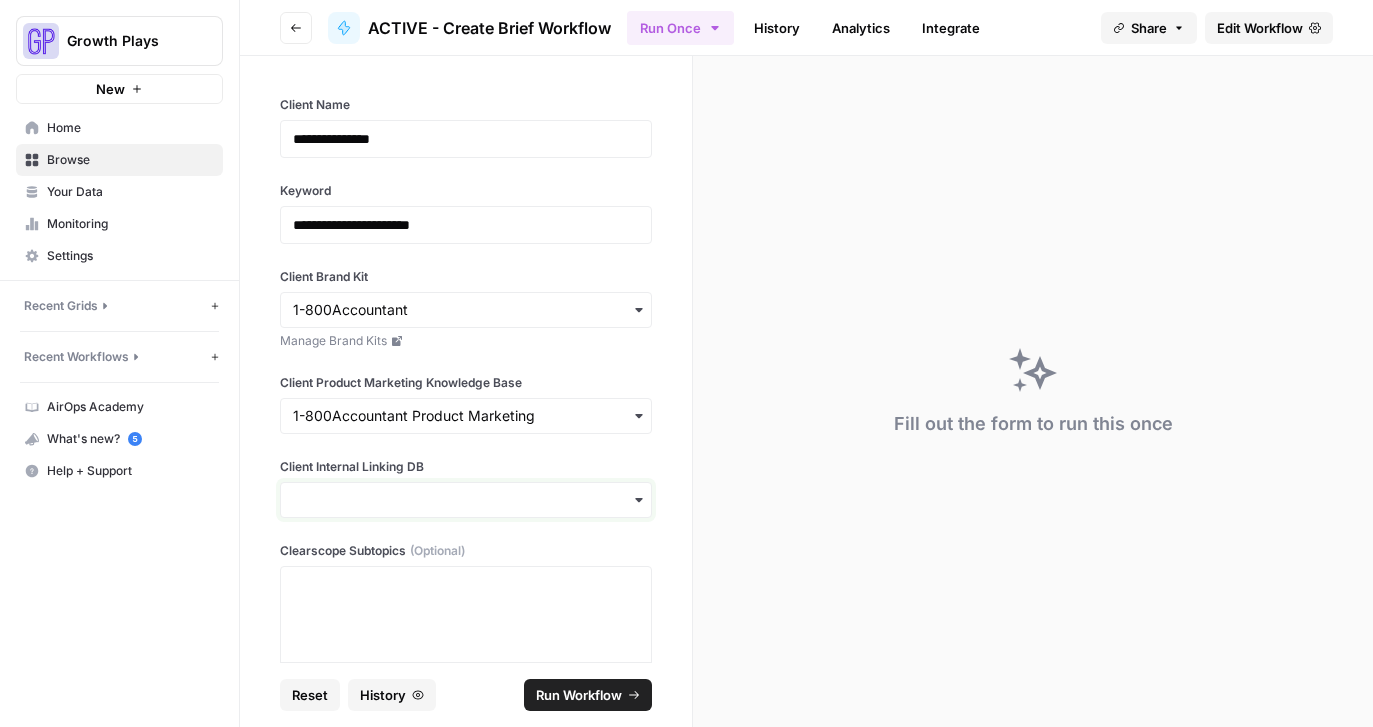 click on "Client Internal Linking DB" at bounding box center (466, 500) 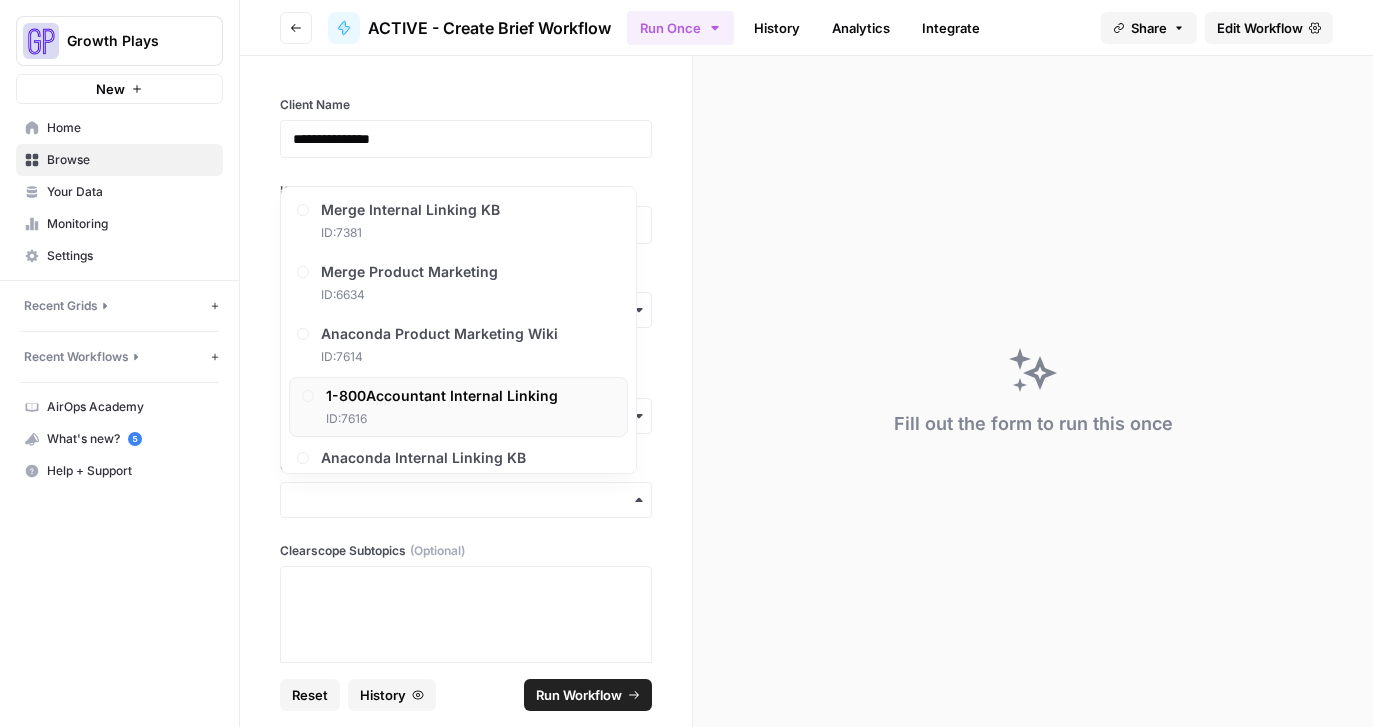 scroll, scrollTop: 688, scrollLeft: 0, axis: vertical 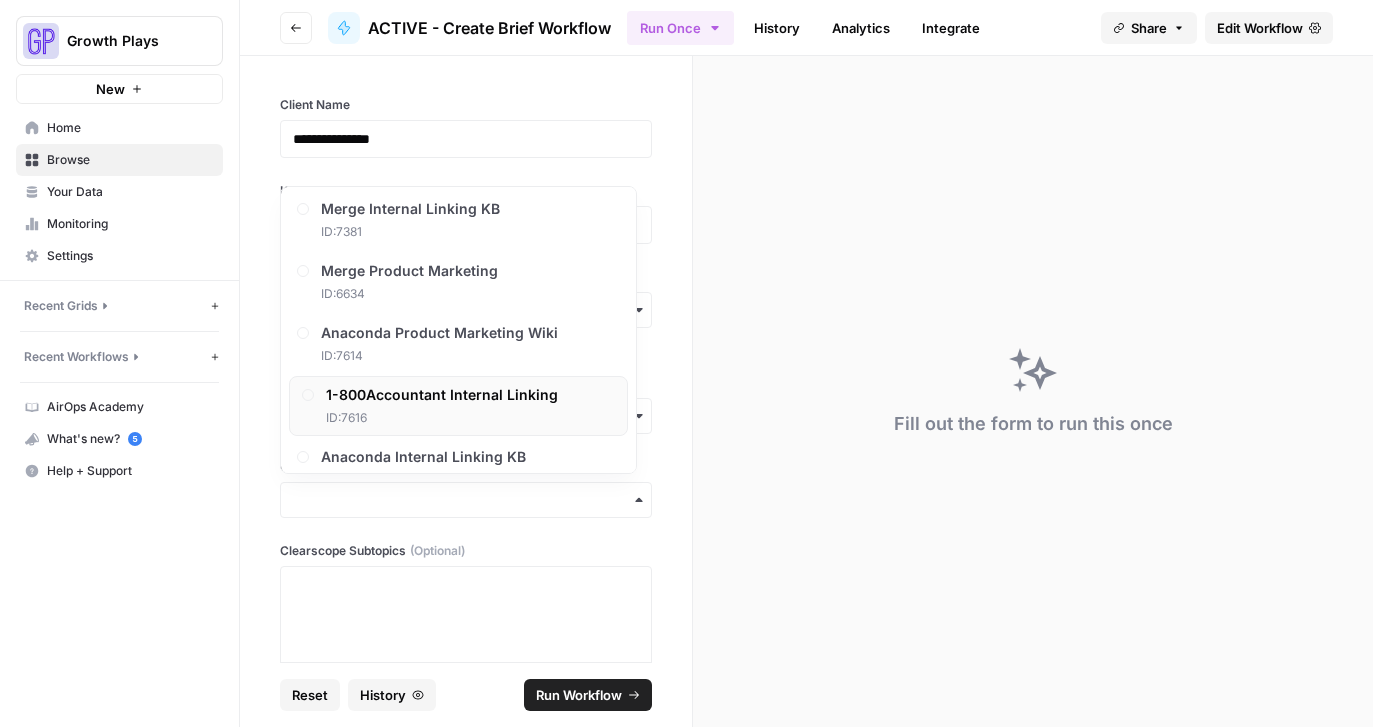 click on "1-800Accountant Internal Linking" at bounding box center (442, 395) 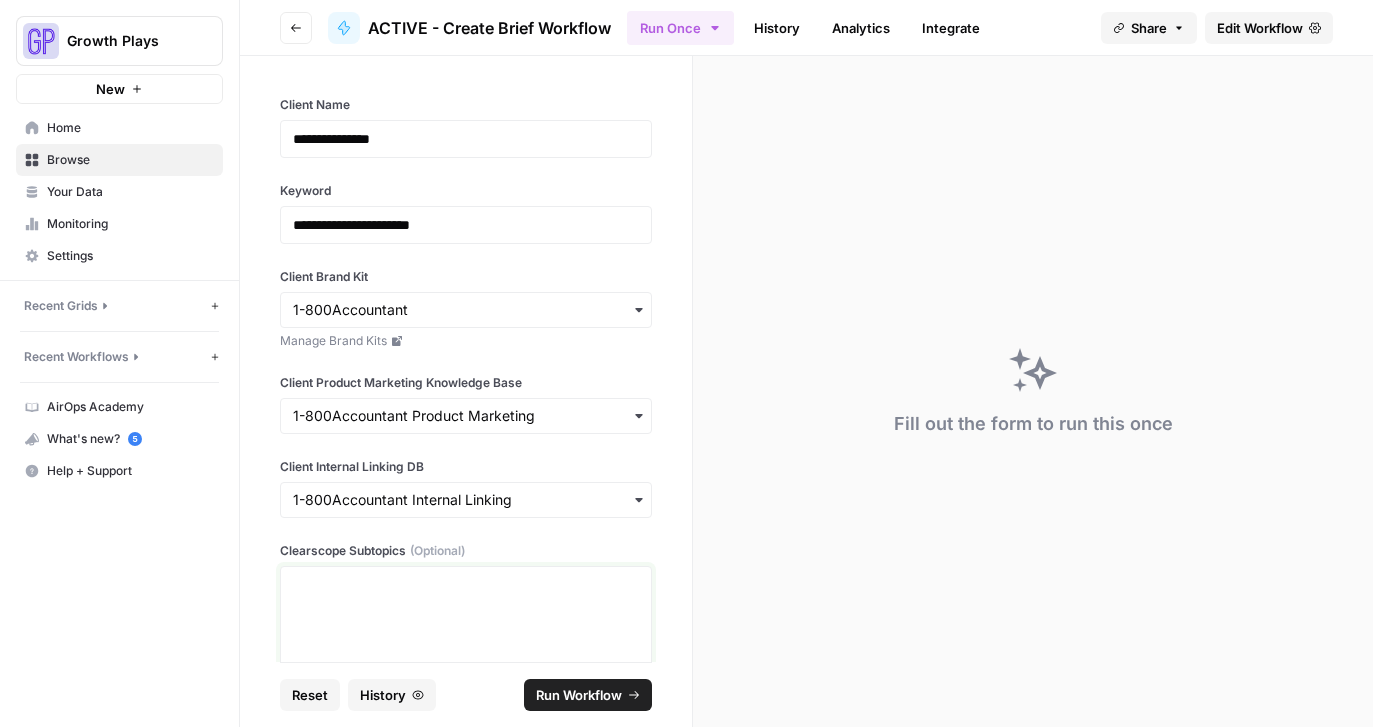 click at bounding box center (466, 655) 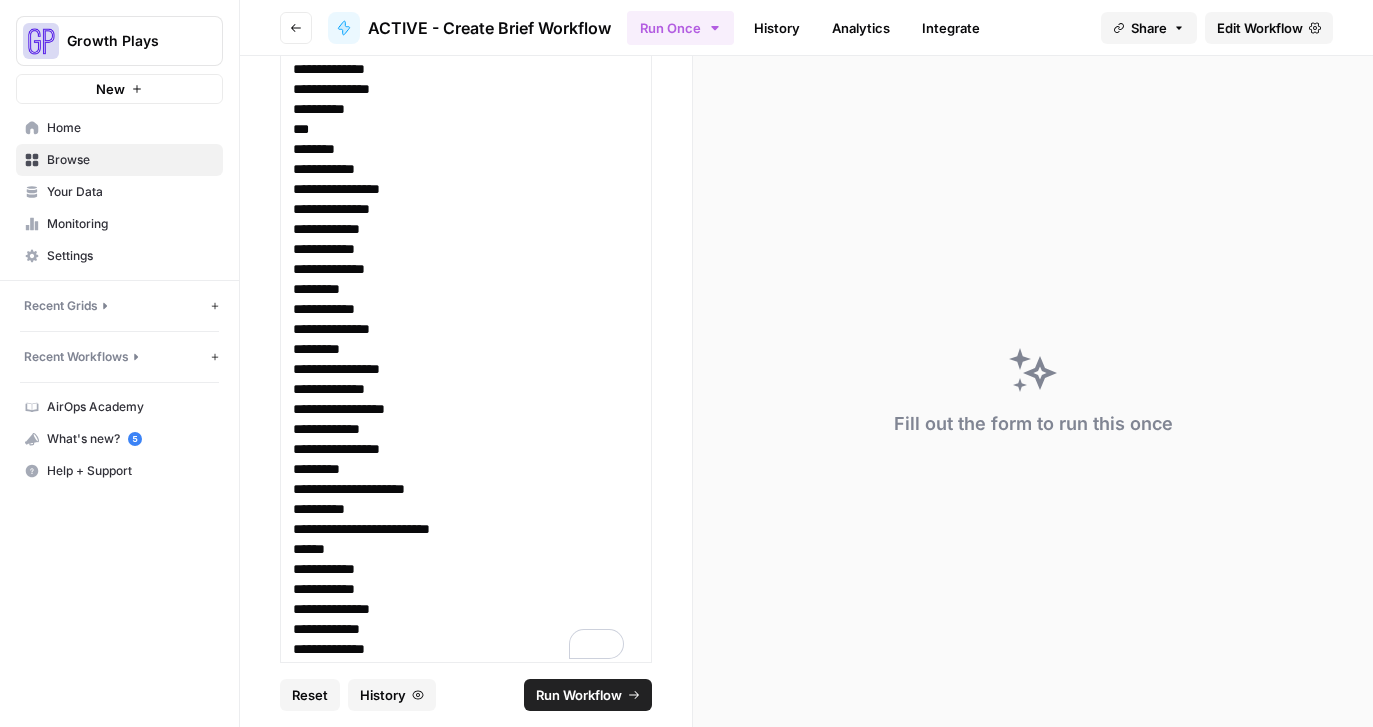 click on "Run Workflow" at bounding box center [579, 695] 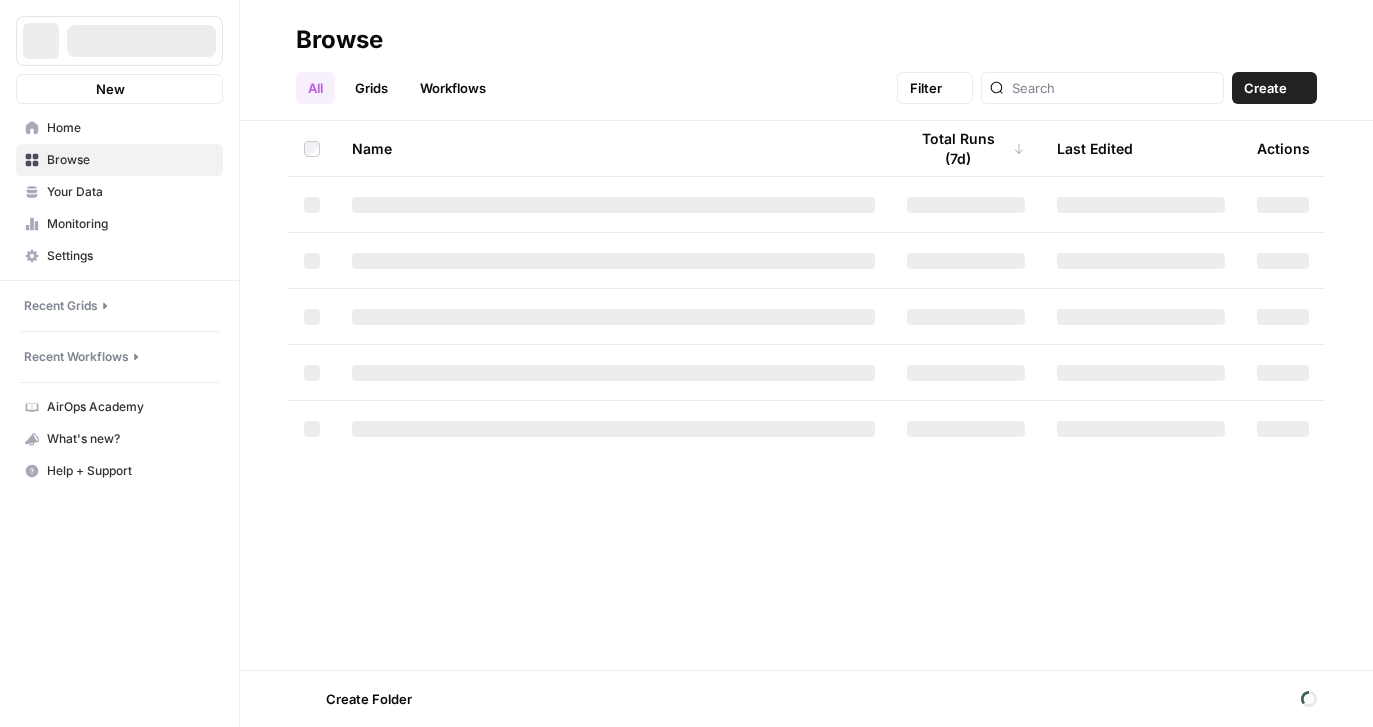 scroll, scrollTop: 0, scrollLeft: 0, axis: both 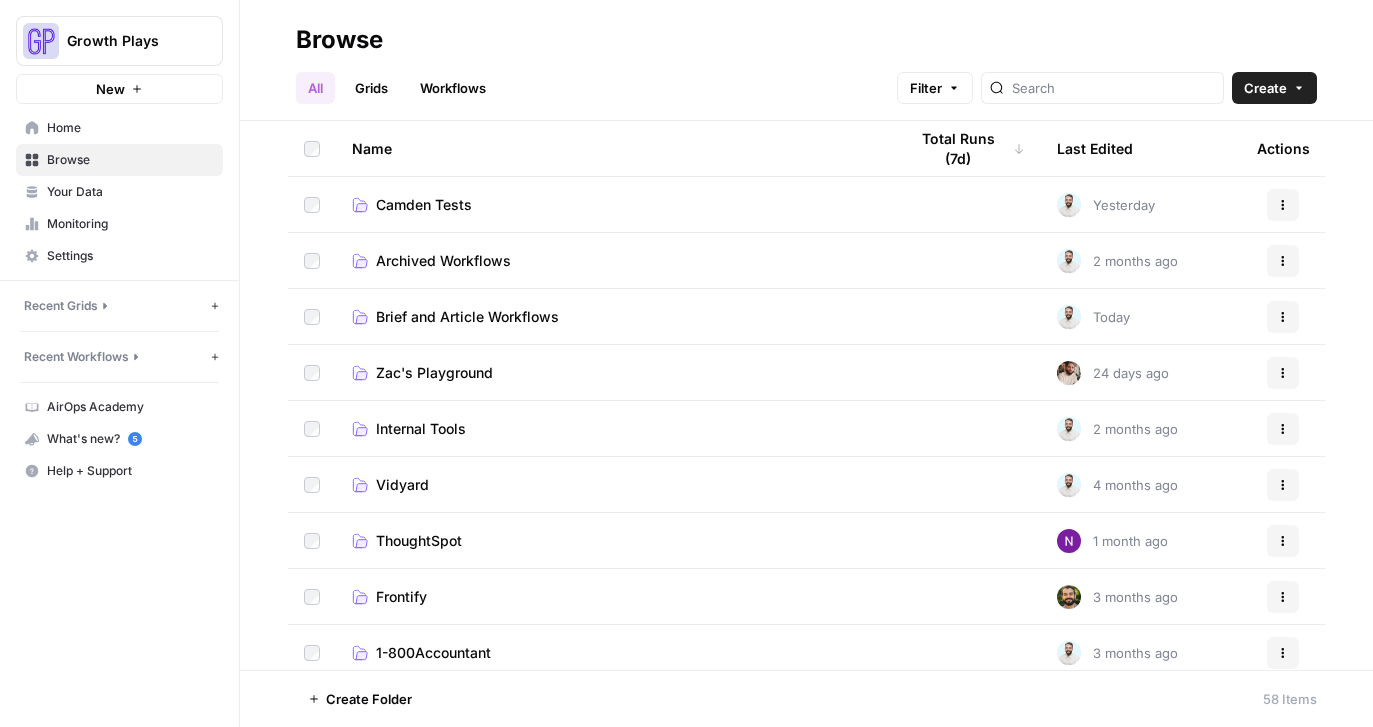 click on "Brief and Article Workflows" at bounding box center (467, 317) 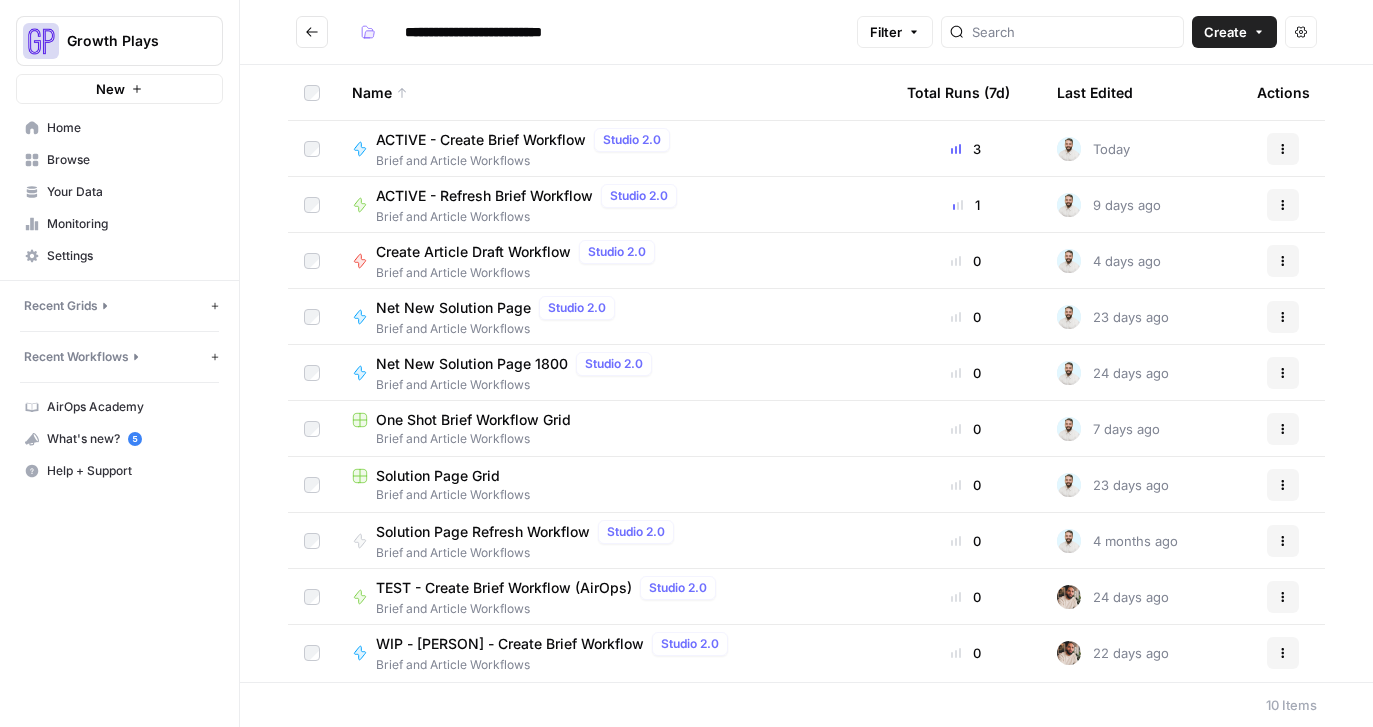 click on "ACTIVE - Create Brief Workflow" at bounding box center [481, 140] 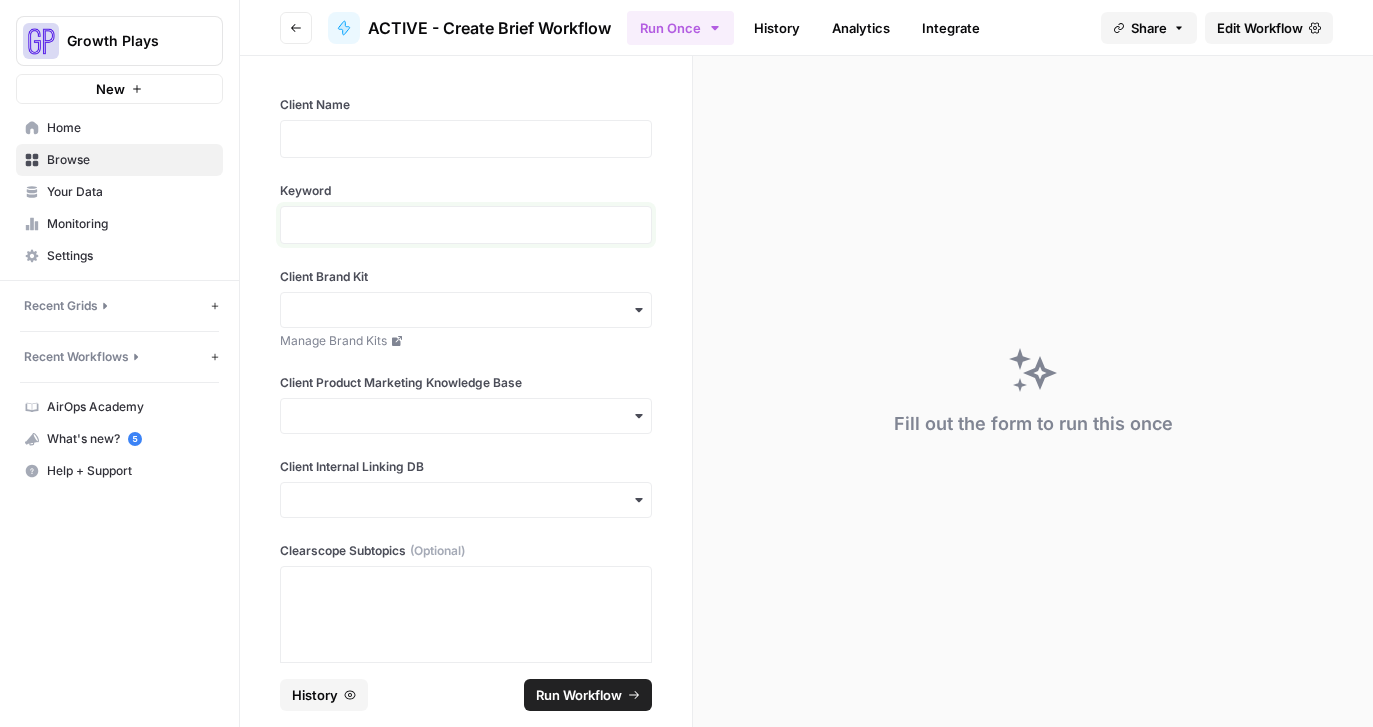 click at bounding box center (466, 225) 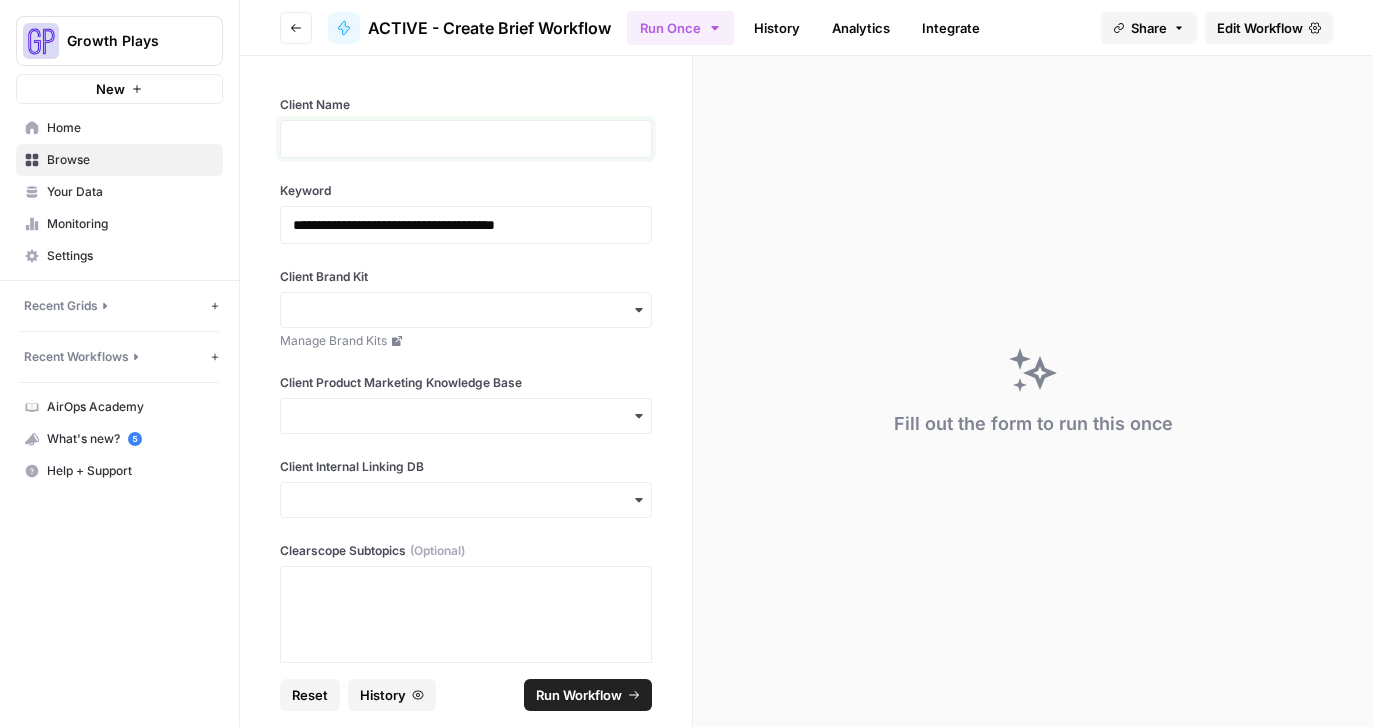 click at bounding box center (466, 139) 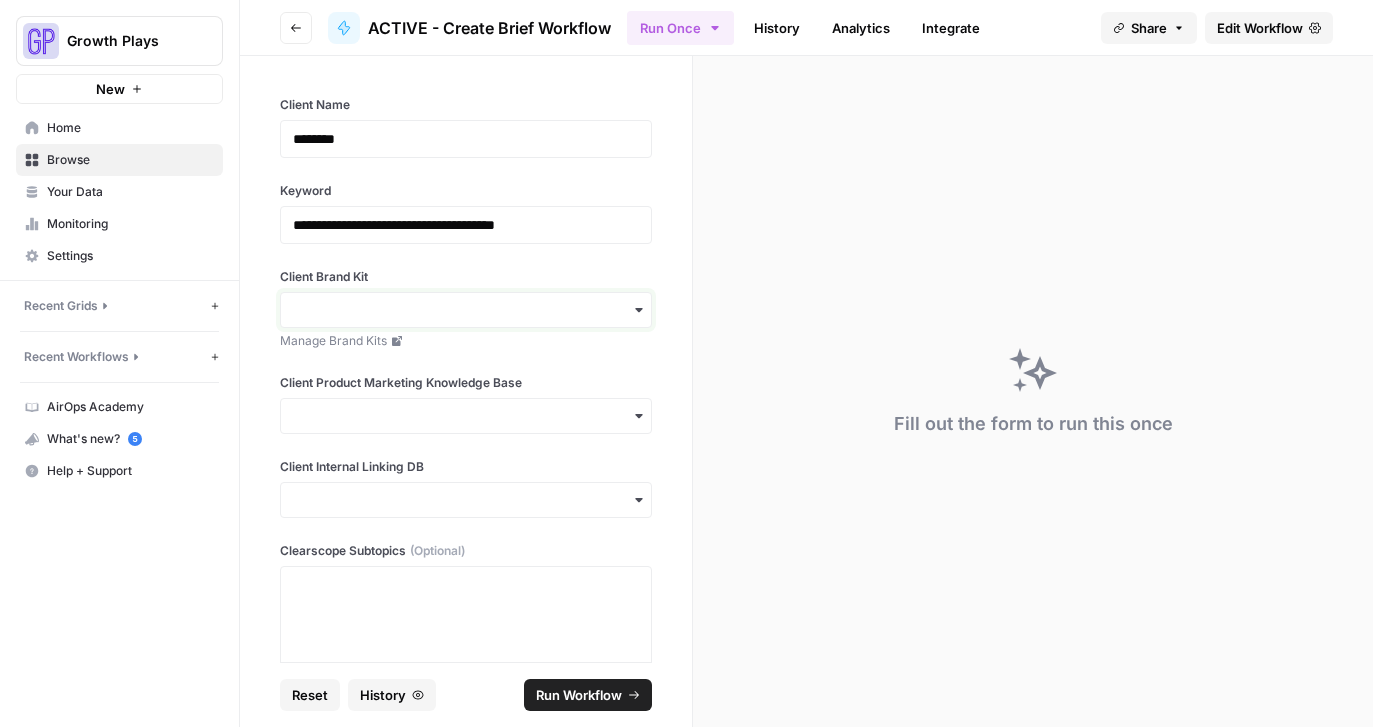 click on "Client Brand Kit" at bounding box center (466, 310) 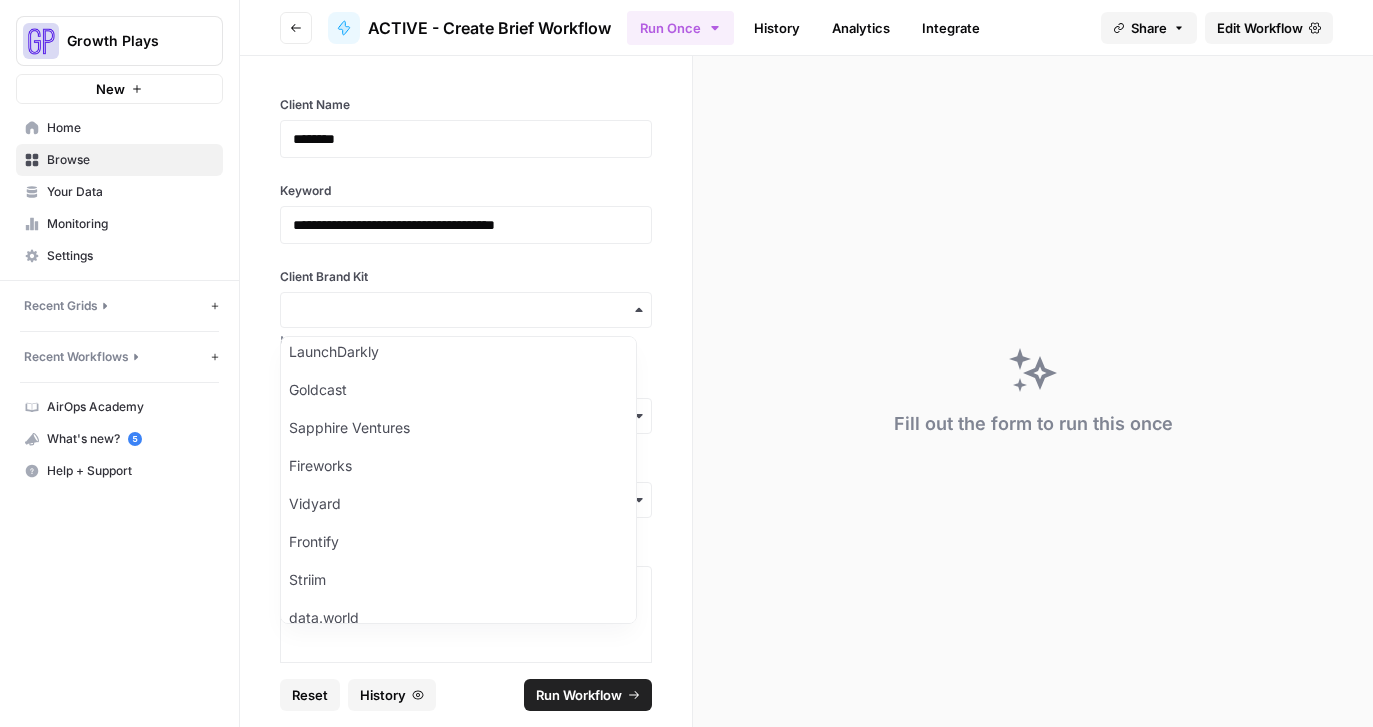 scroll, scrollTop: 308, scrollLeft: 0, axis: vertical 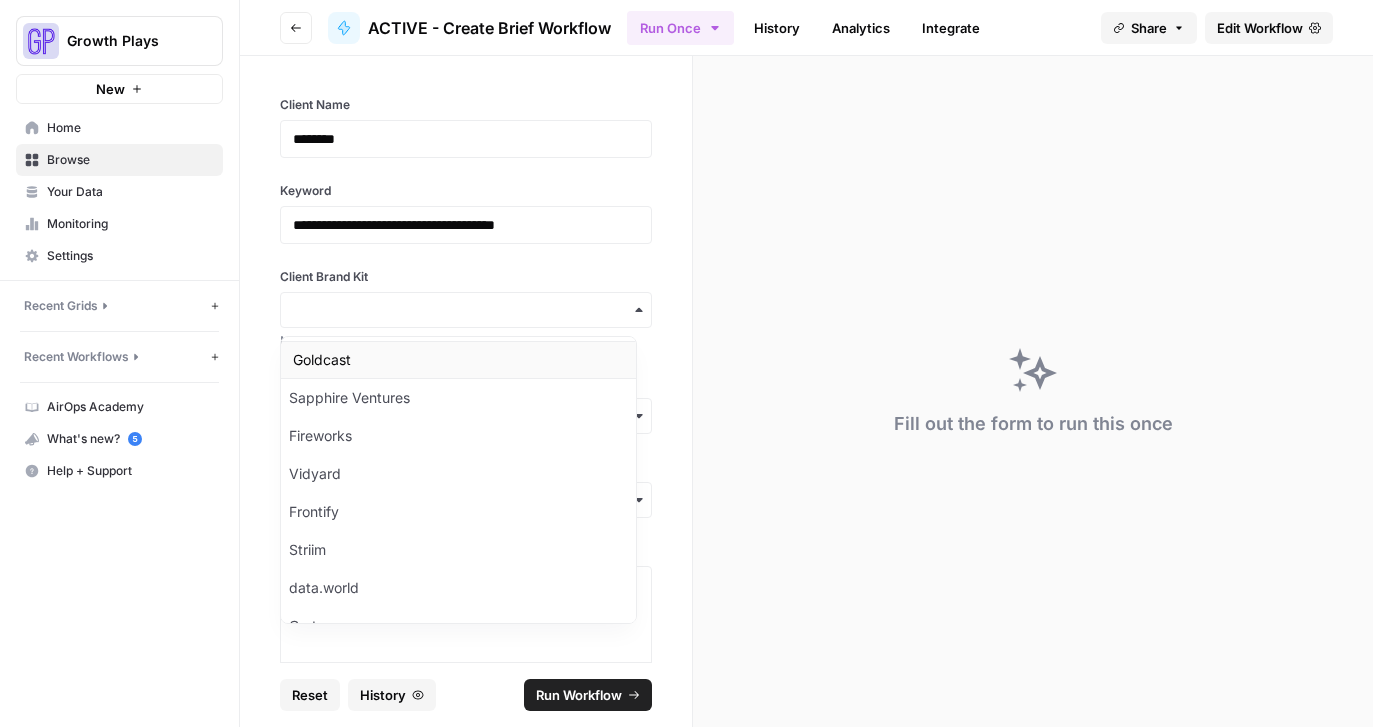 click on "Goldcast" at bounding box center [458, 360] 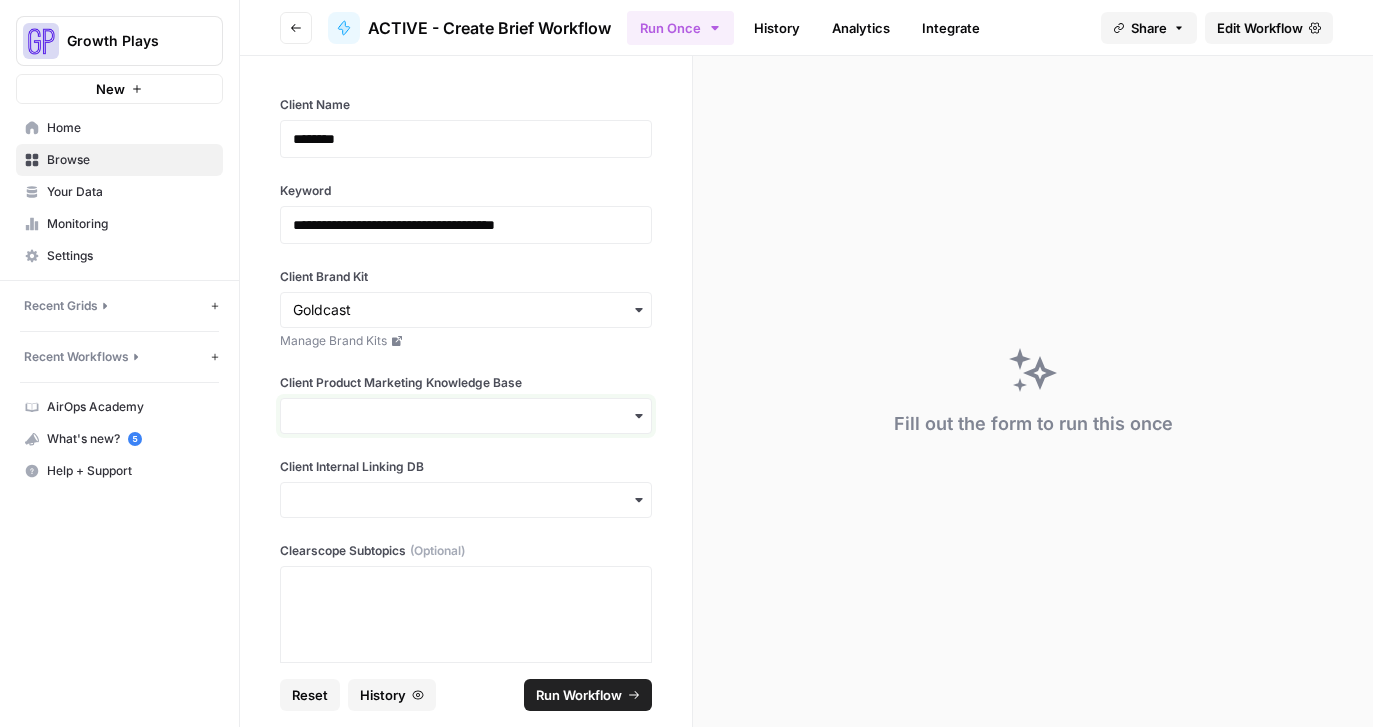 click on "Client Product Marketing Knowledge Base" at bounding box center (466, 416) 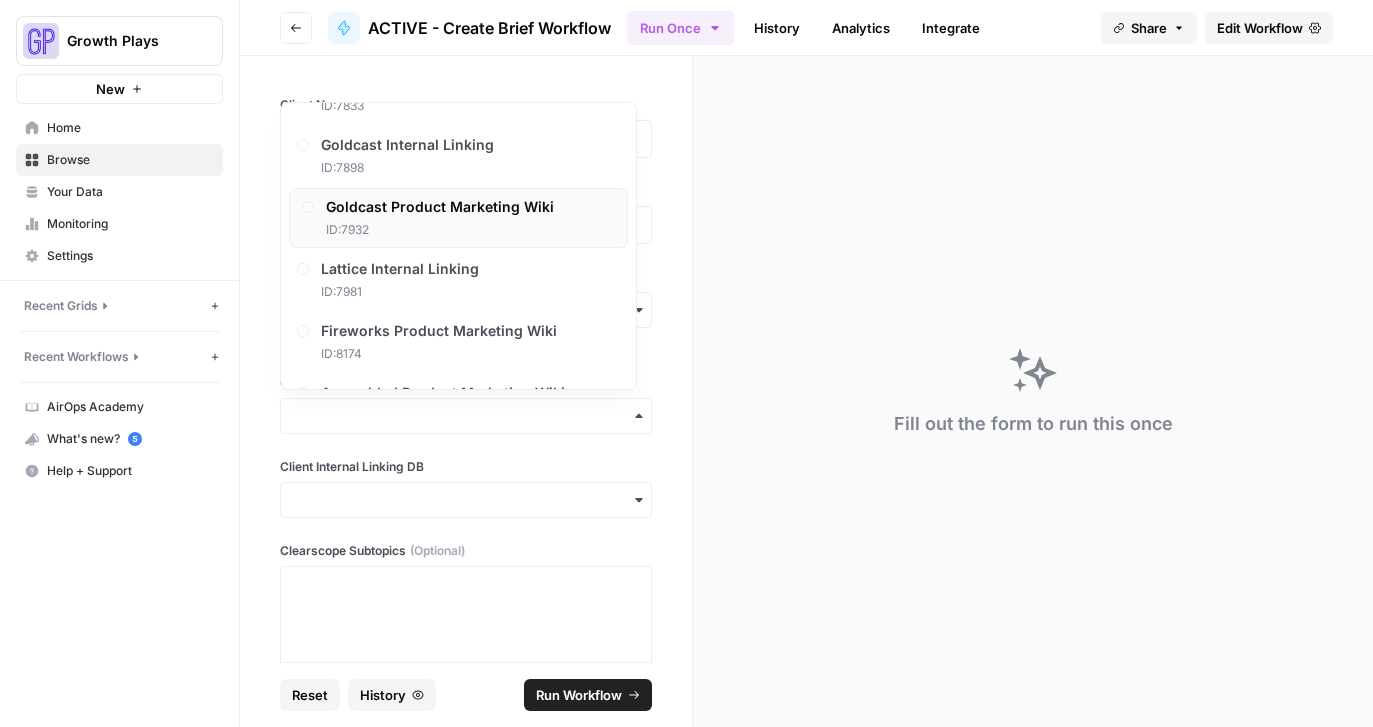 scroll, scrollTop: 1291, scrollLeft: 0, axis: vertical 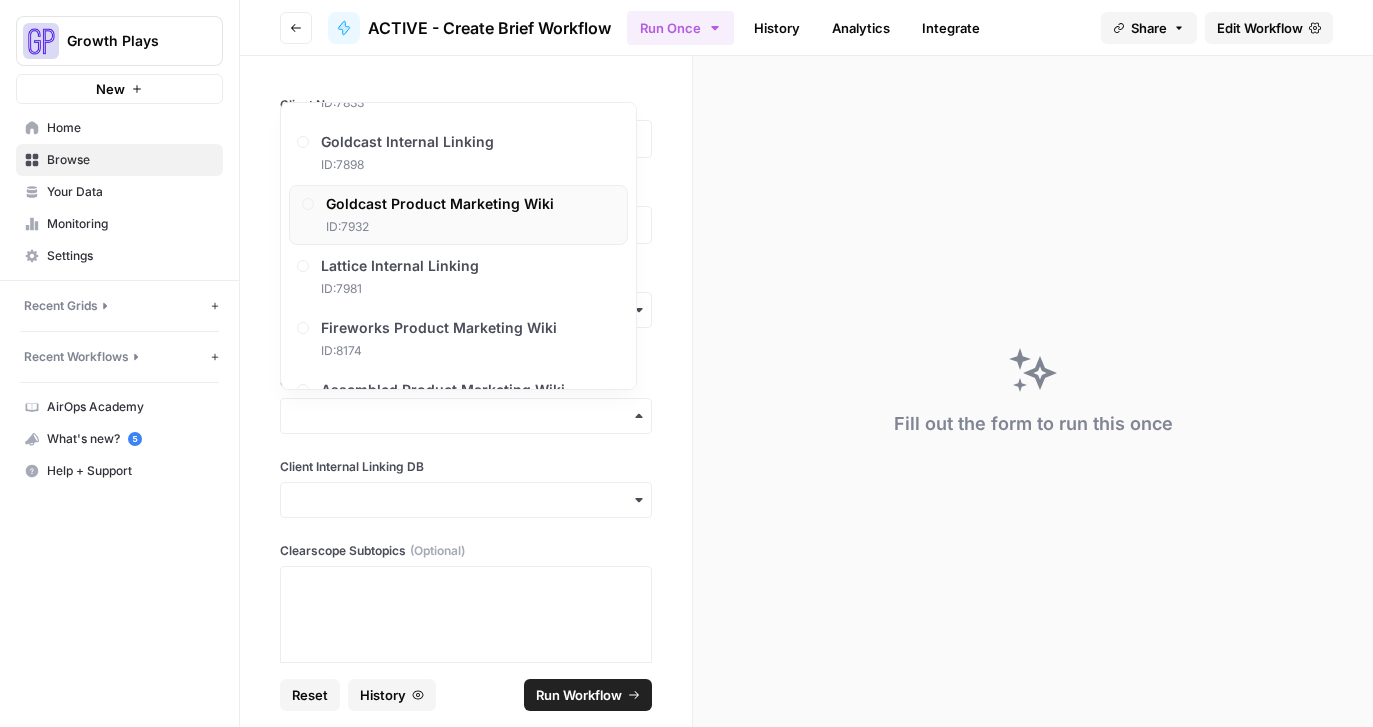 click on "Goldcast Product Marketing Wiki" at bounding box center (440, 204) 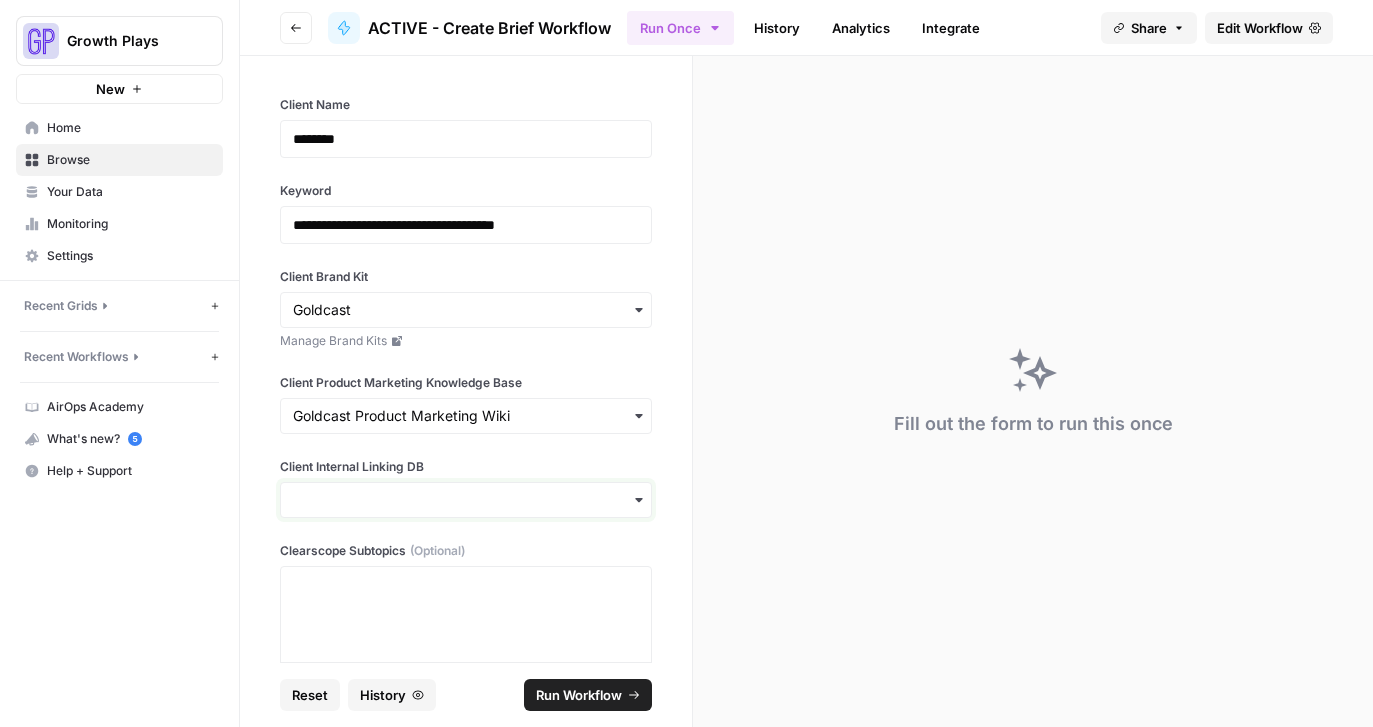 drag, startPoint x: 420, startPoint y: 499, endPoint x: 418, endPoint y: 487, distance: 12.165525 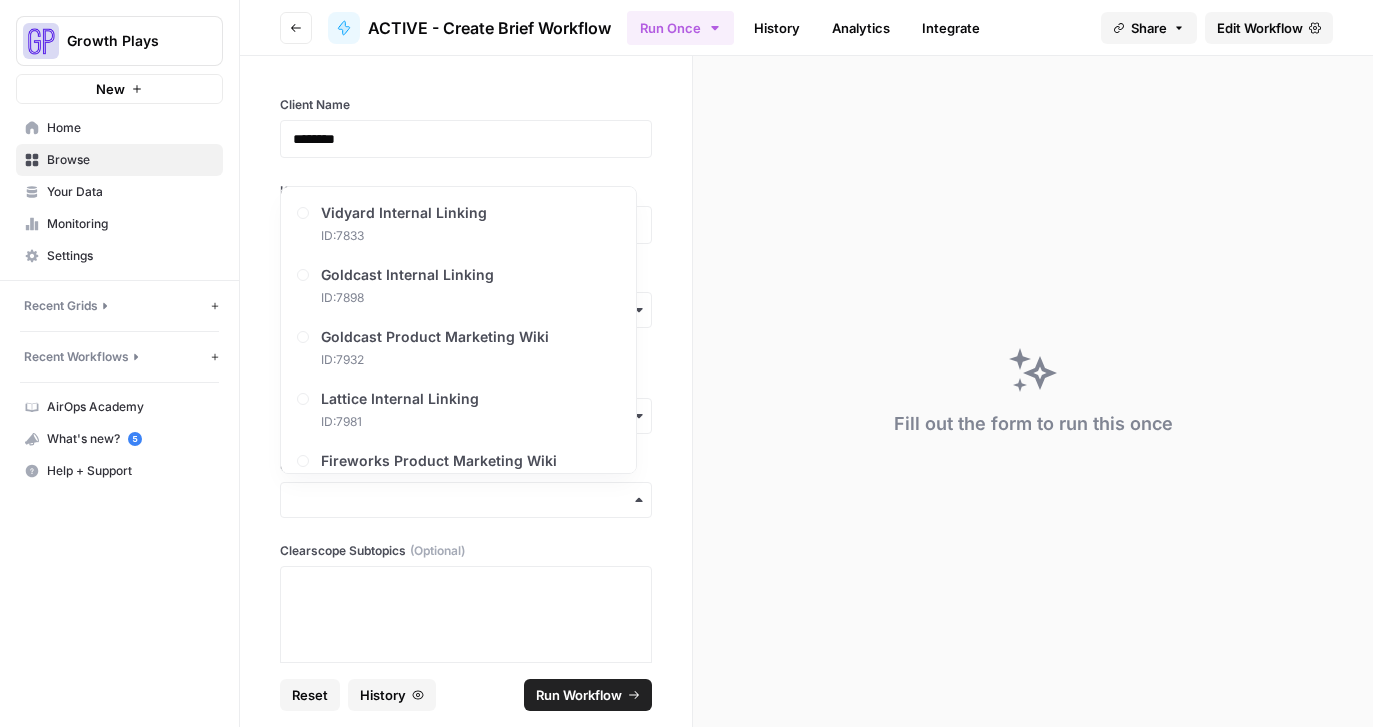 scroll, scrollTop: 1279, scrollLeft: 0, axis: vertical 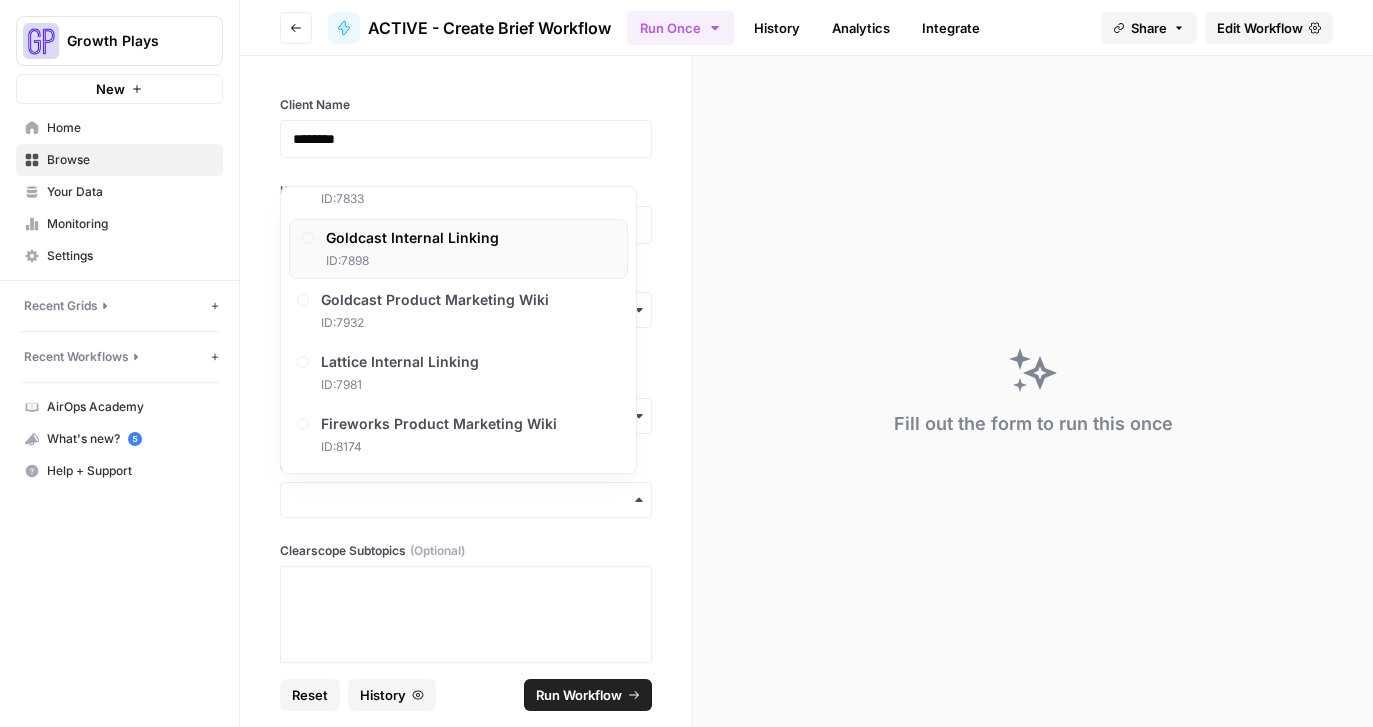 click on "ID:  [ID]" at bounding box center (412, 261) 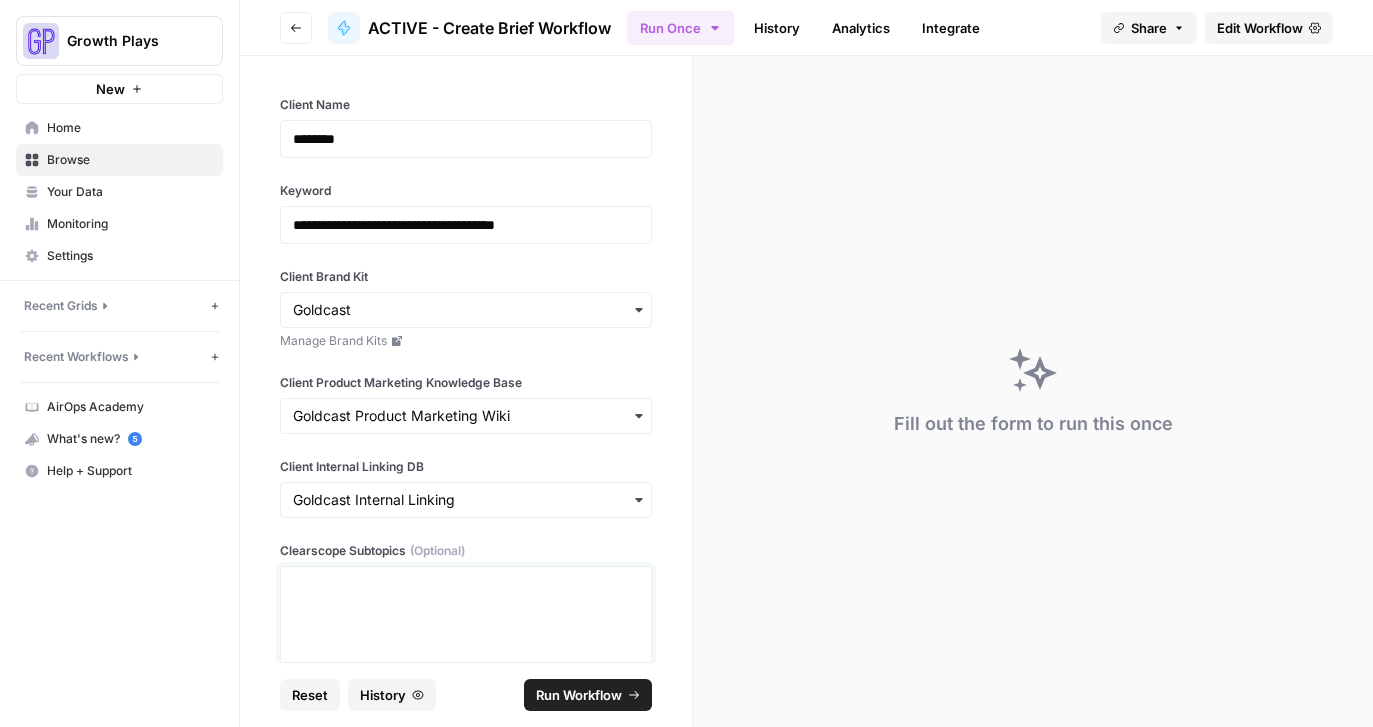 click at bounding box center (466, 655) 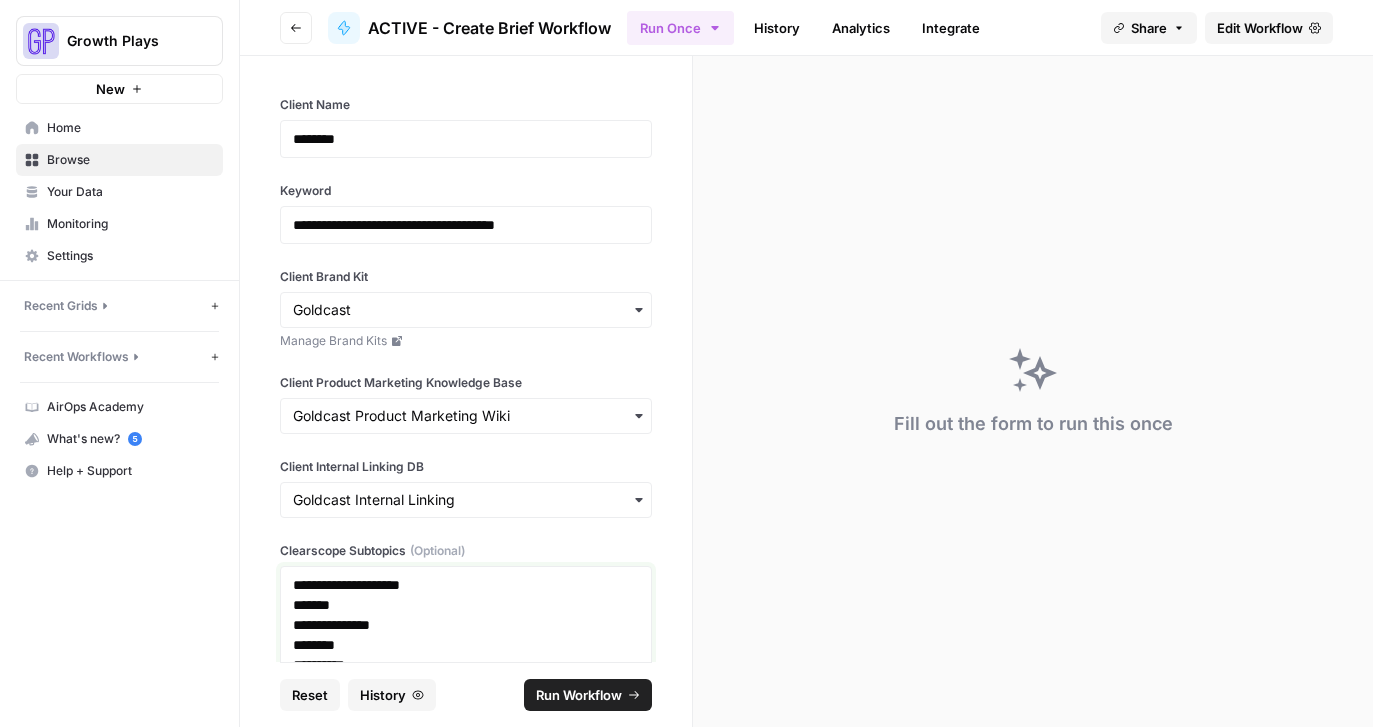 scroll, scrollTop: 1316, scrollLeft: 0, axis: vertical 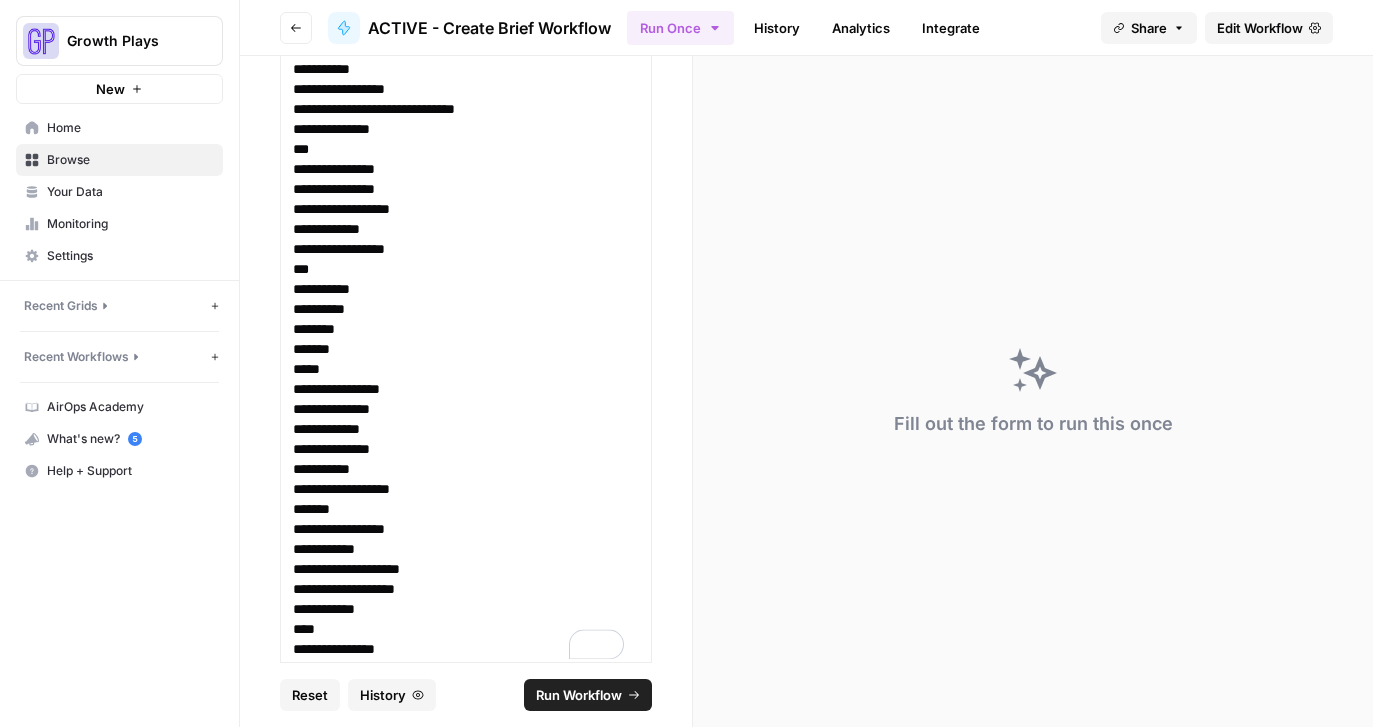 click on "Run Workflow" at bounding box center (579, 695) 